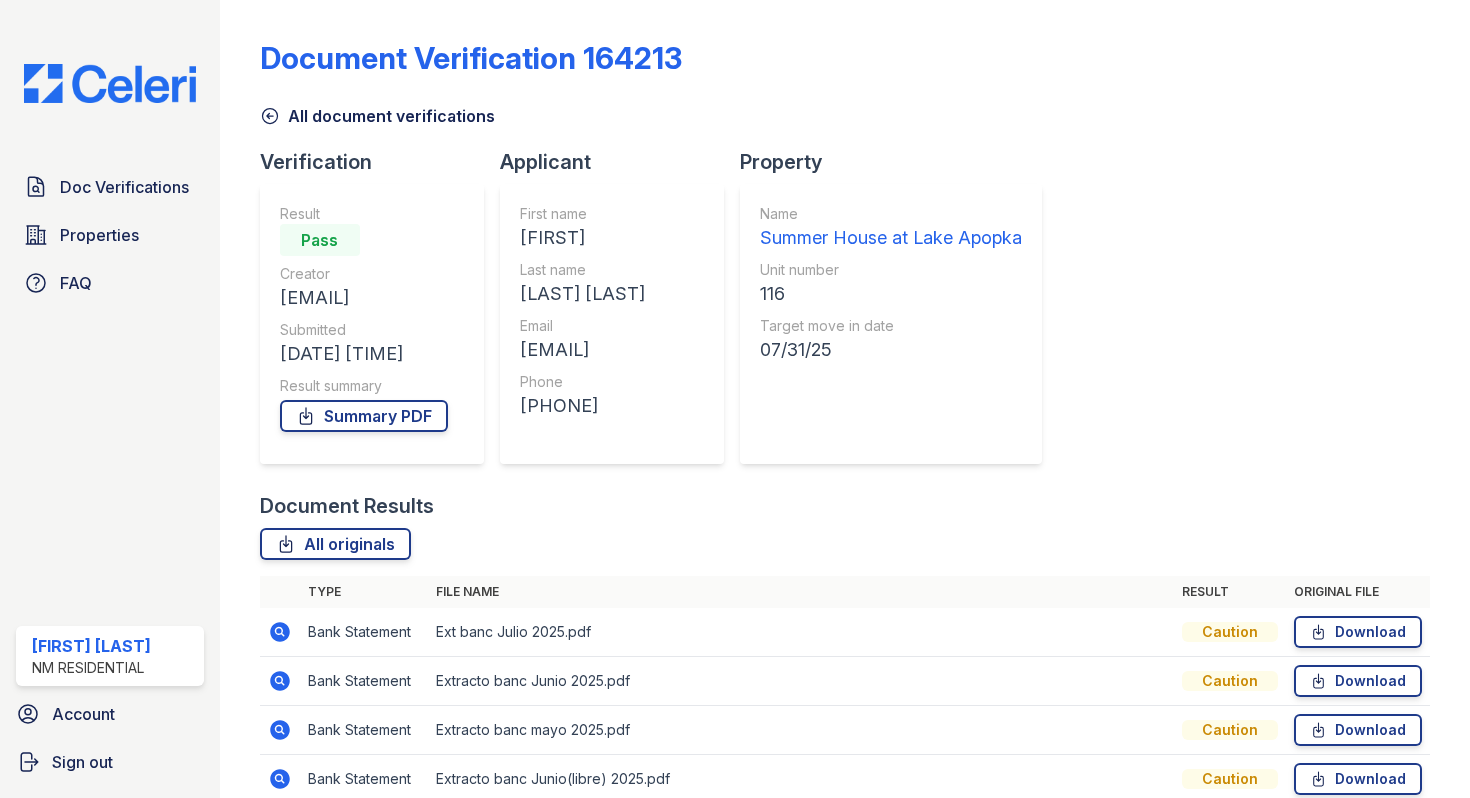 scroll, scrollTop: 0, scrollLeft: 0, axis: both 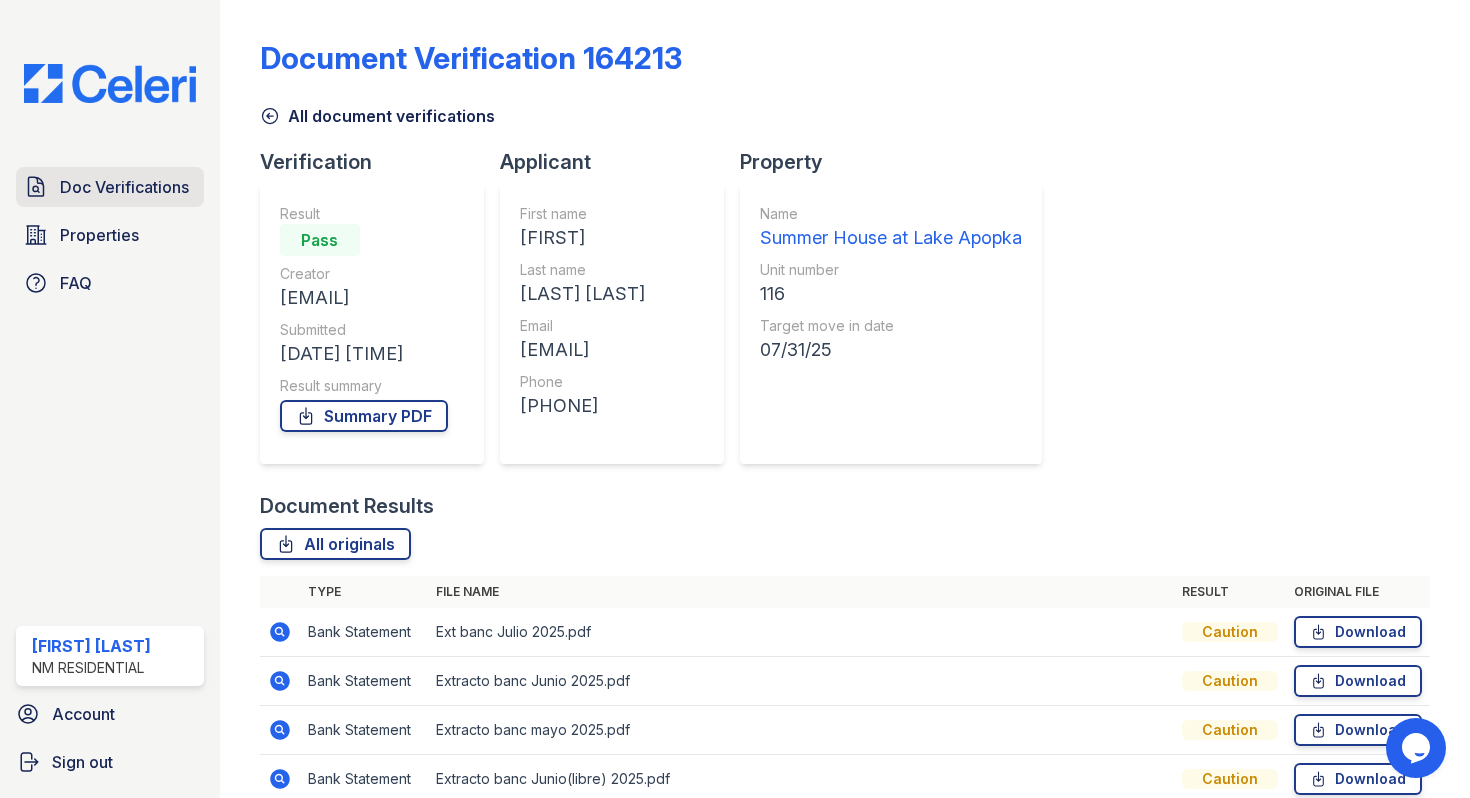 click on "Doc Verifications" at bounding box center [124, 187] 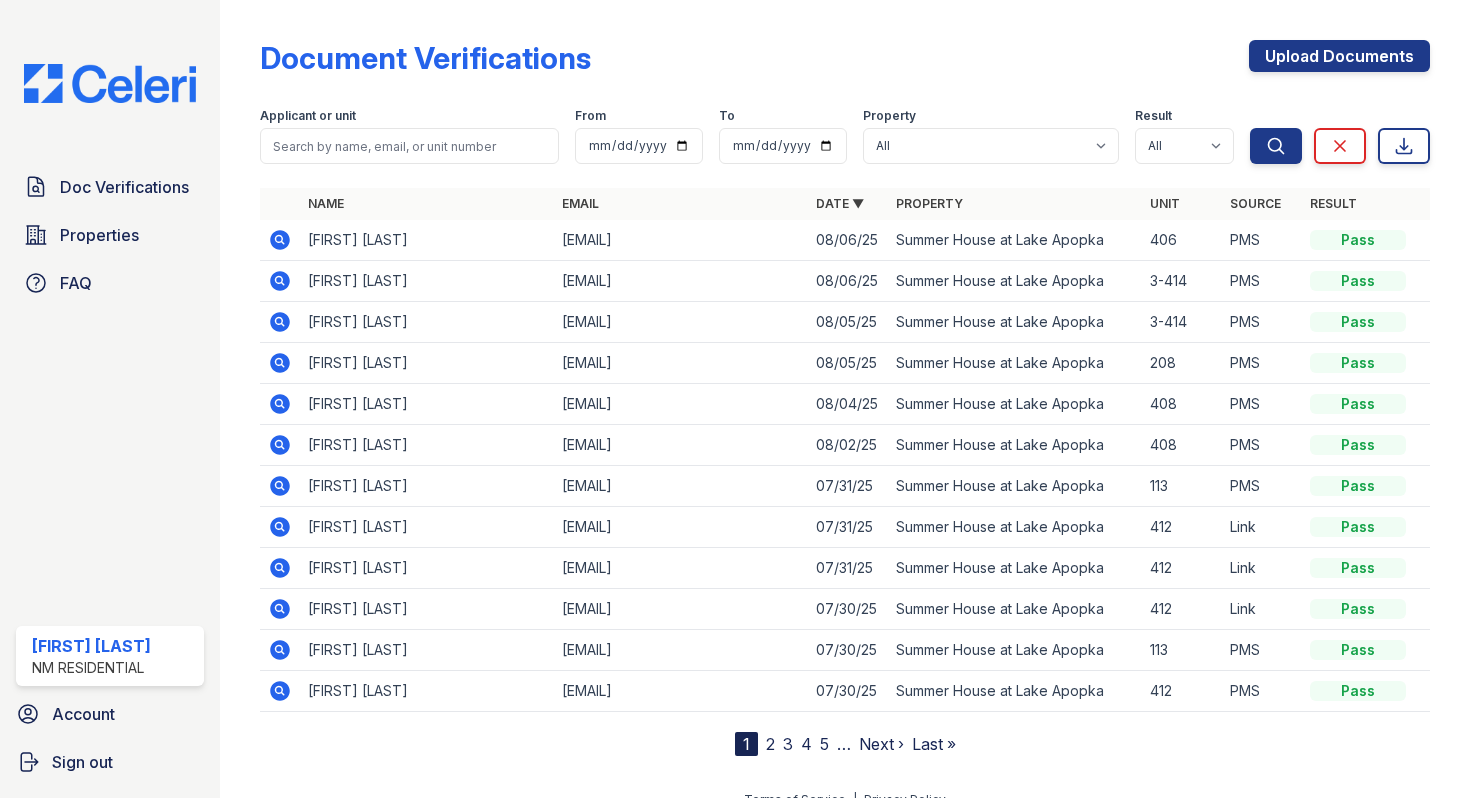 scroll, scrollTop: 22, scrollLeft: 0, axis: vertical 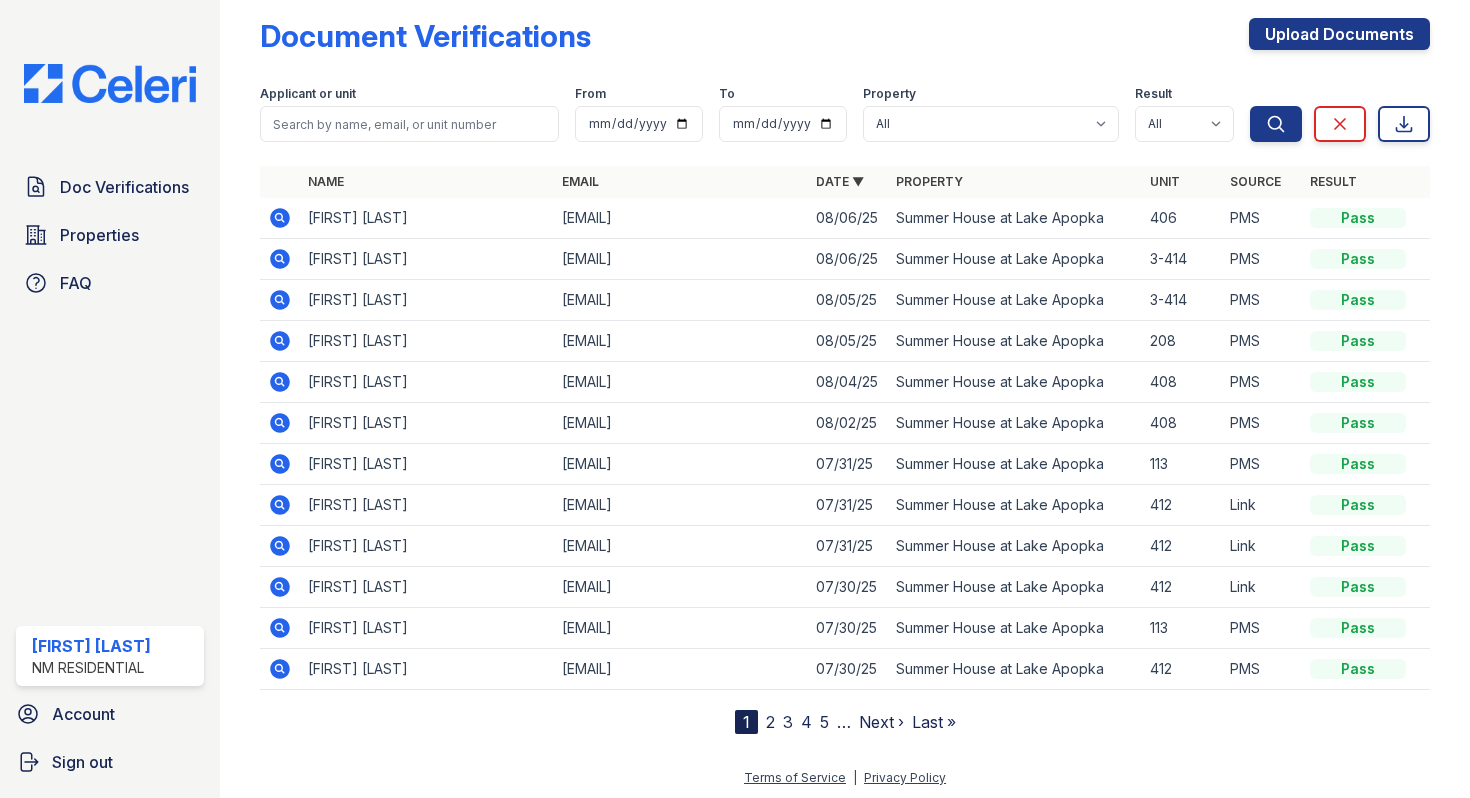 click 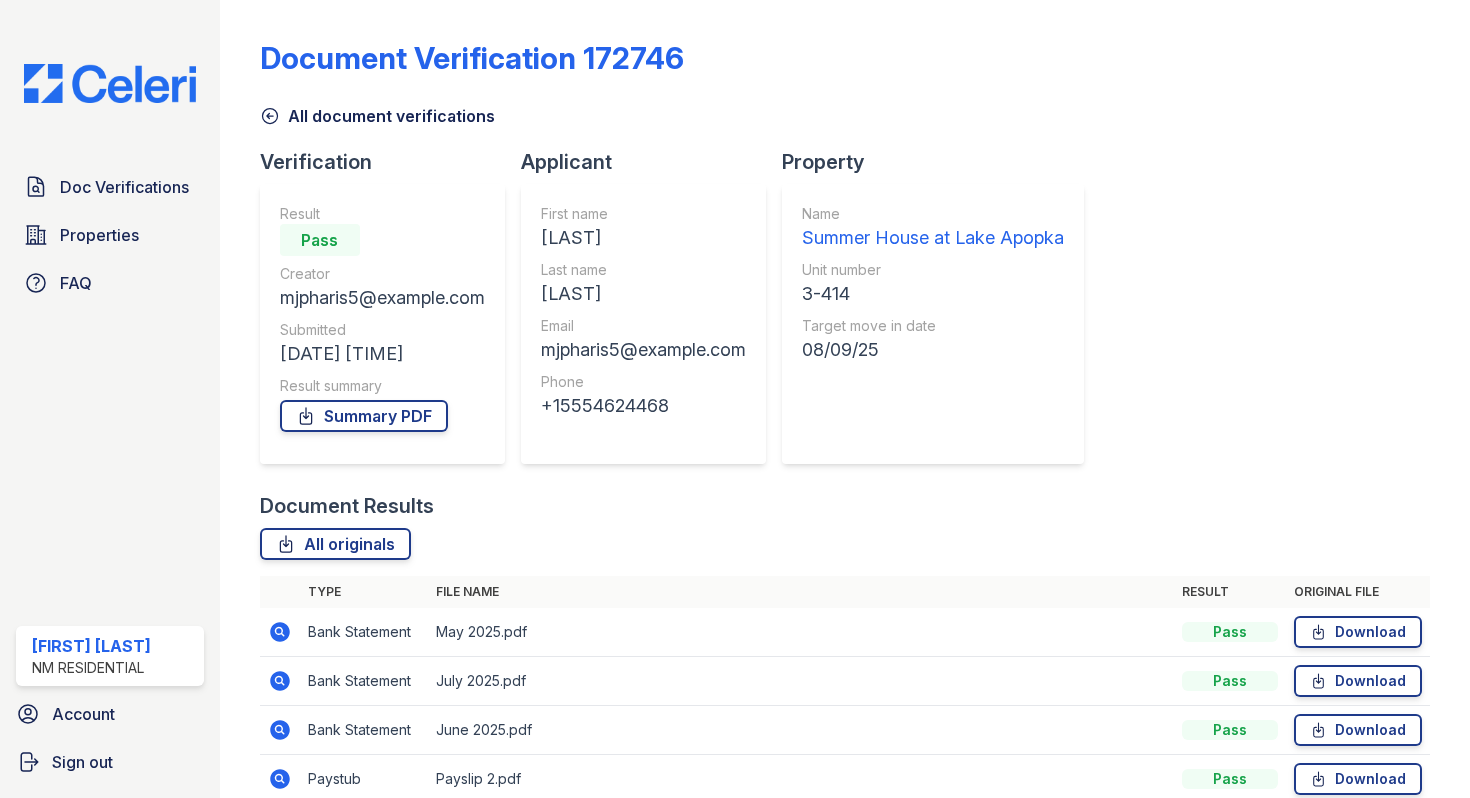 scroll, scrollTop: 0, scrollLeft: 0, axis: both 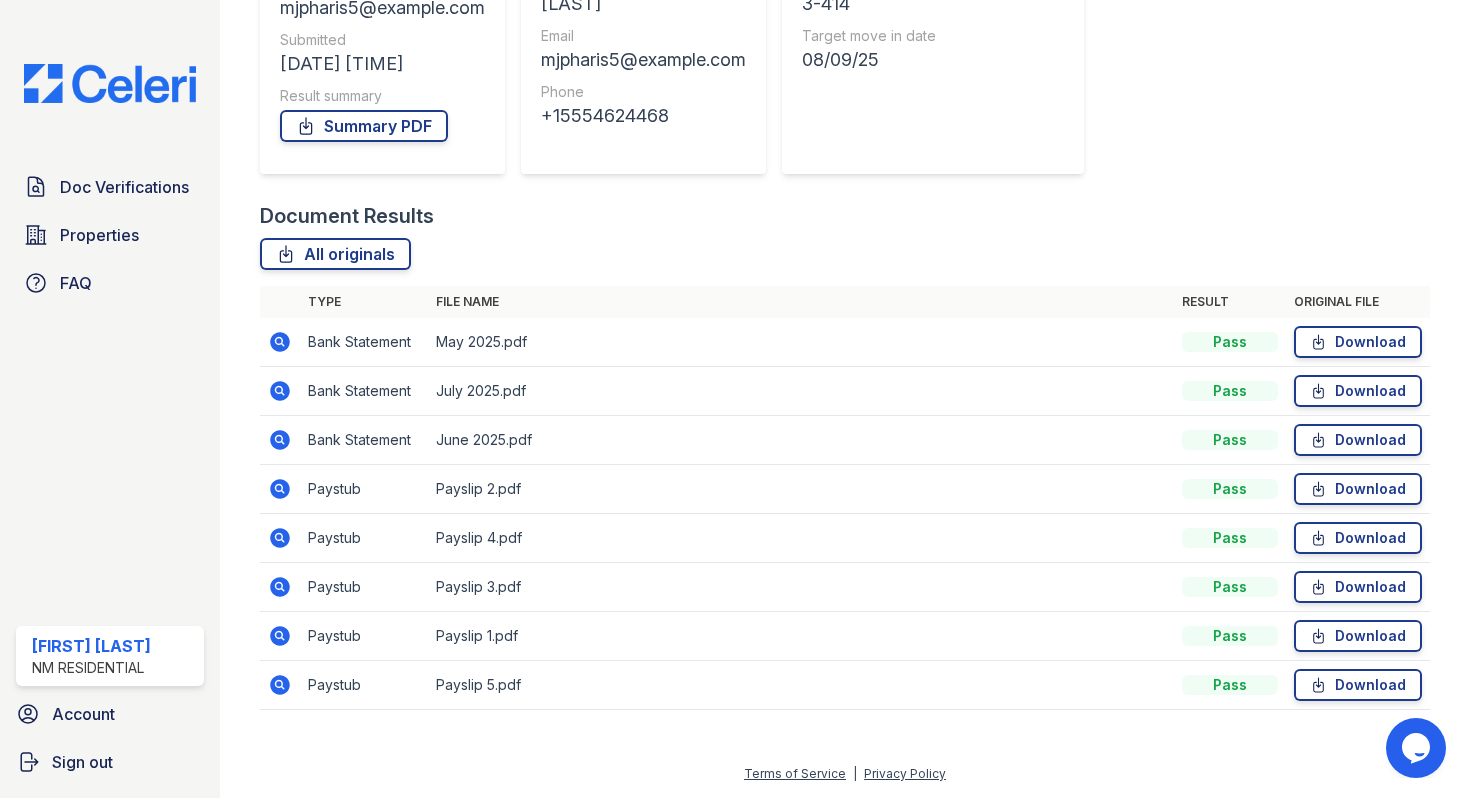 click 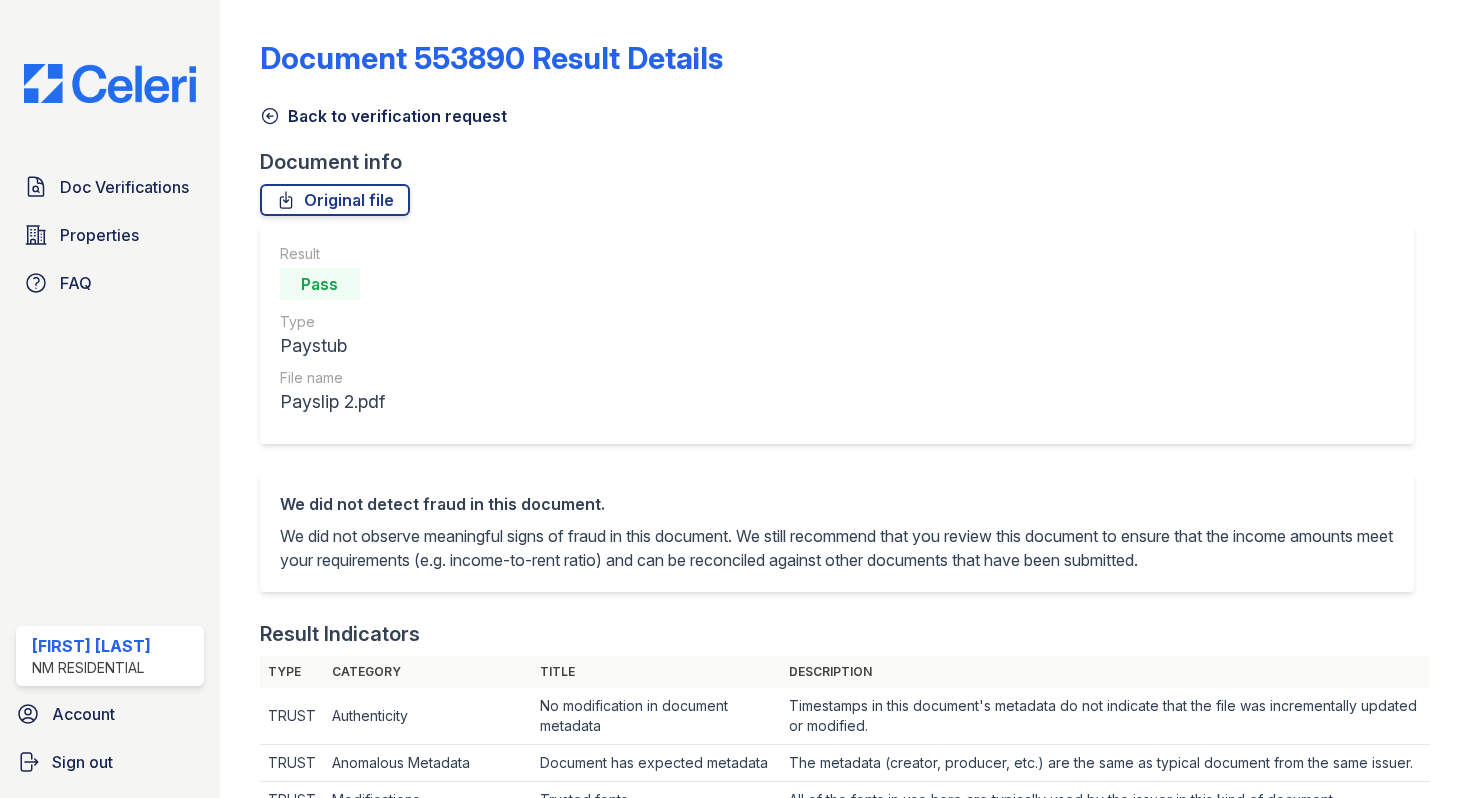 scroll, scrollTop: 0, scrollLeft: 0, axis: both 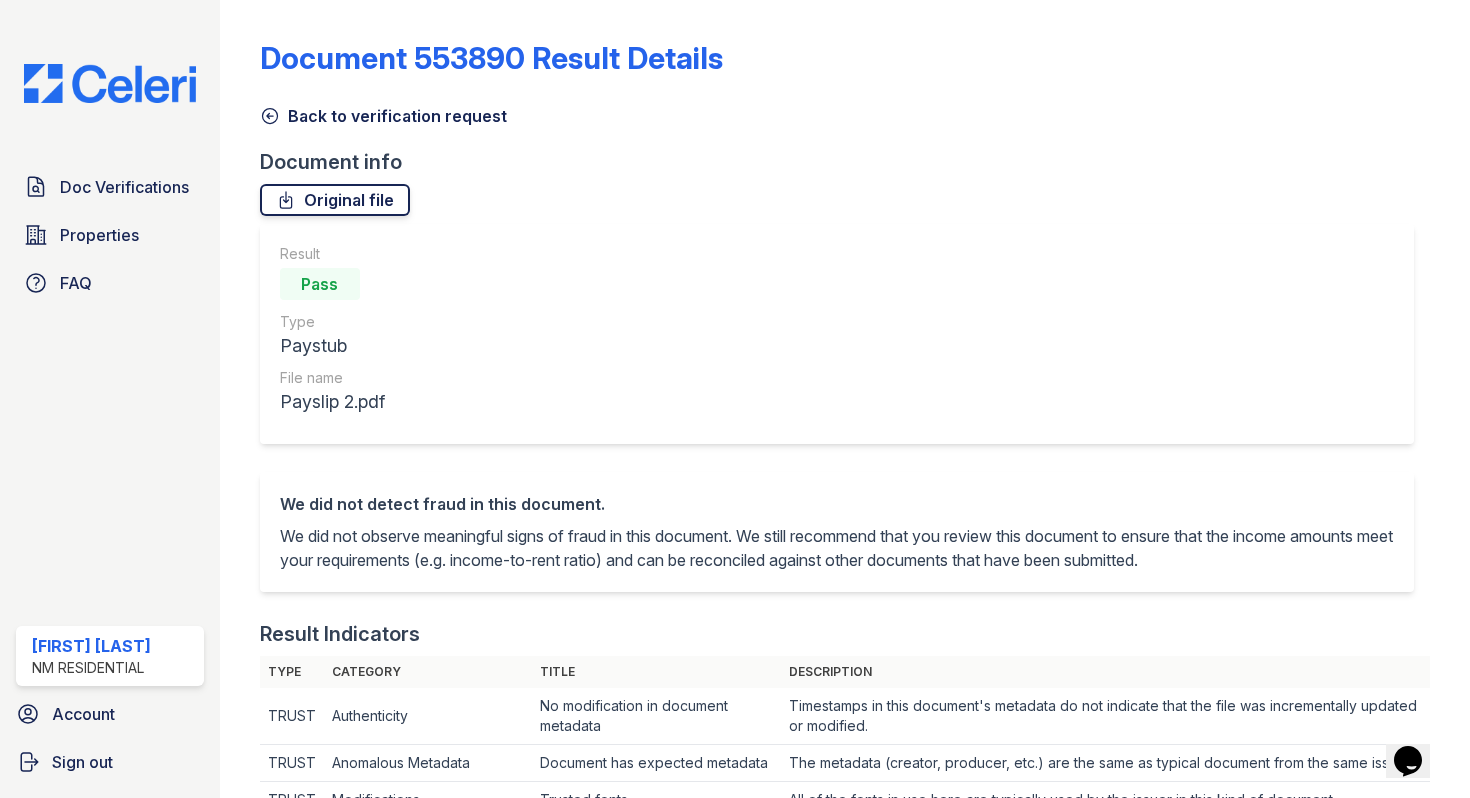 click on "Original file" at bounding box center (335, 200) 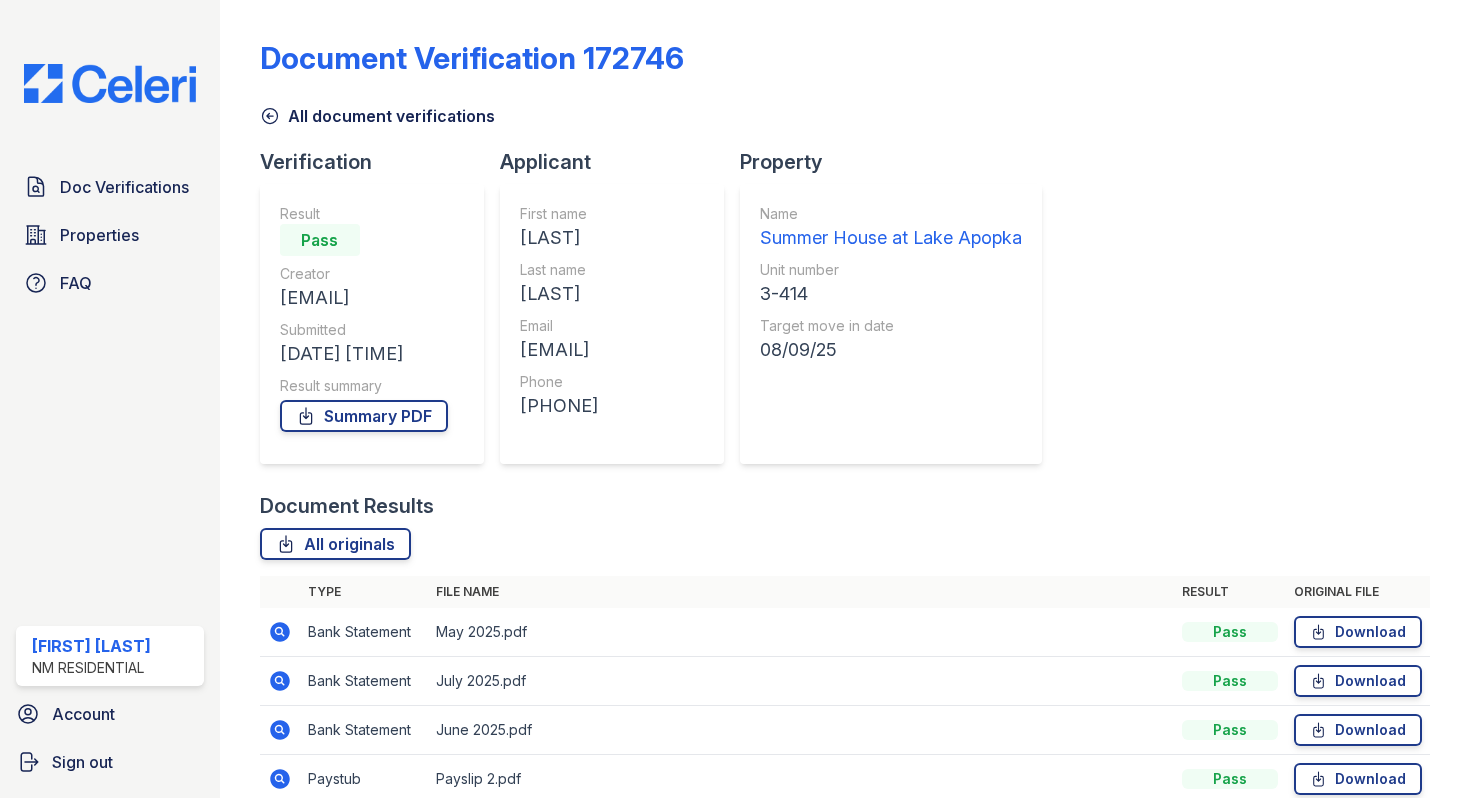 scroll, scrollTop: 0, scrollLeft: 0, axis: both 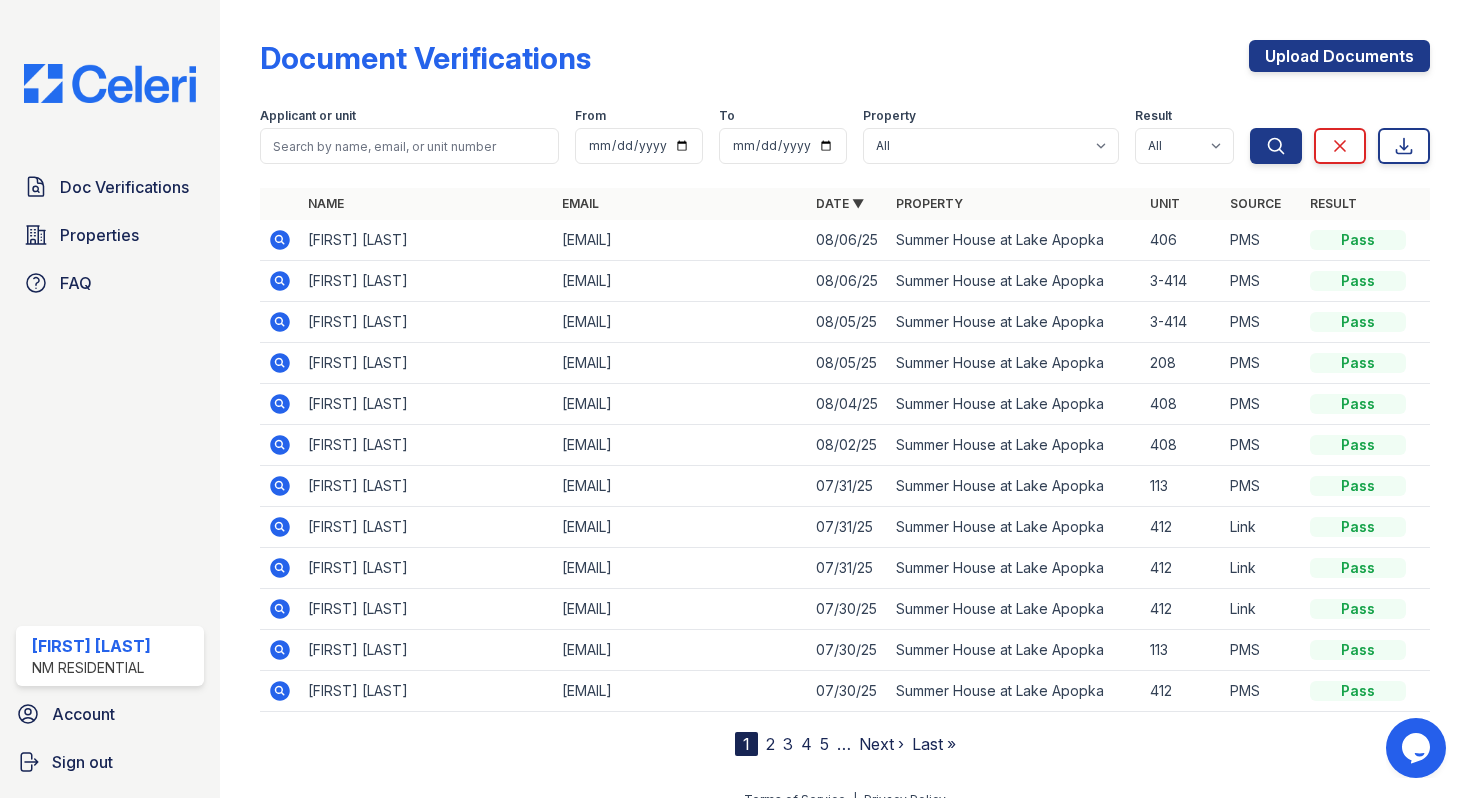 click 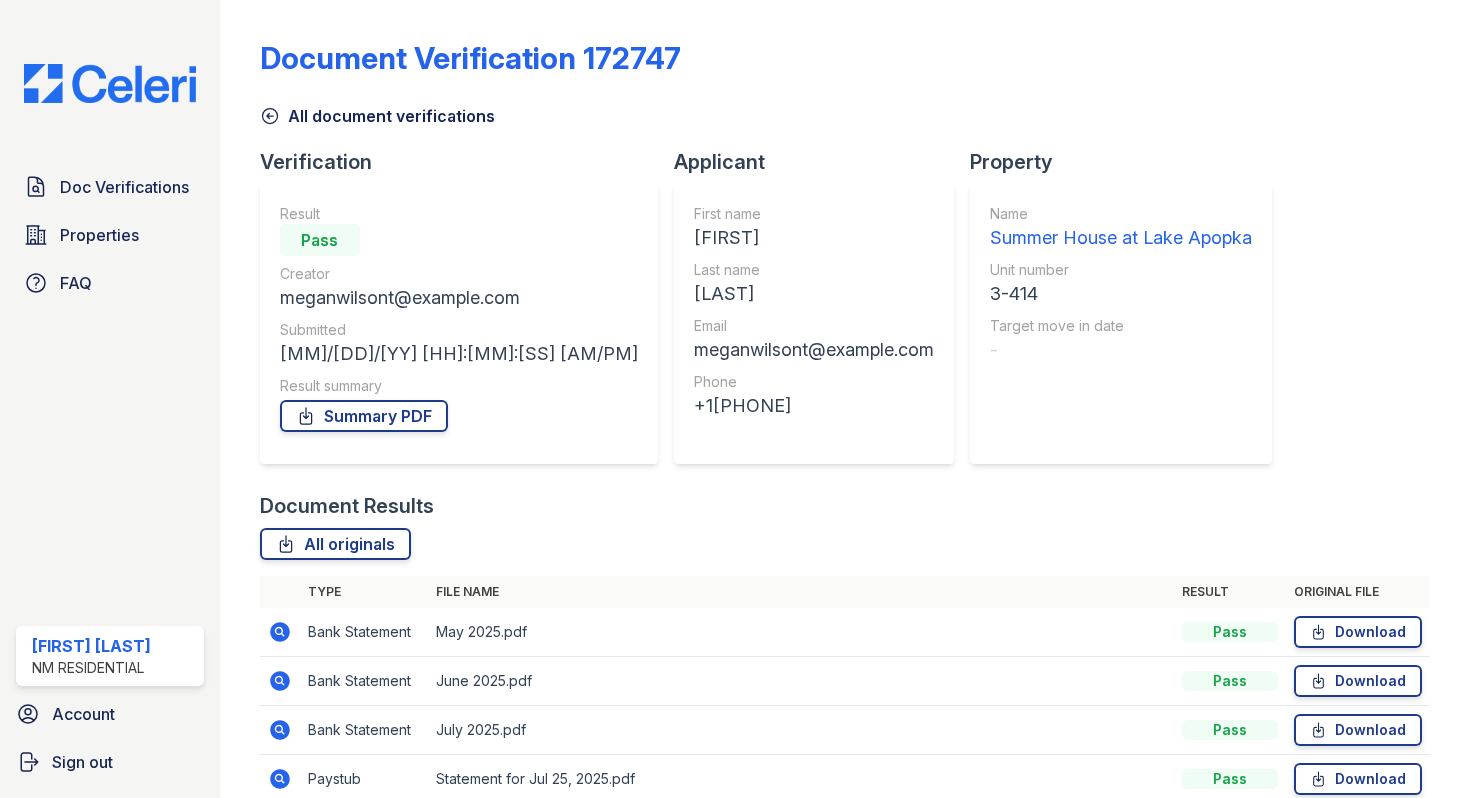 scroll, scrollTop: 0, scrollLeft: 0, axis: both 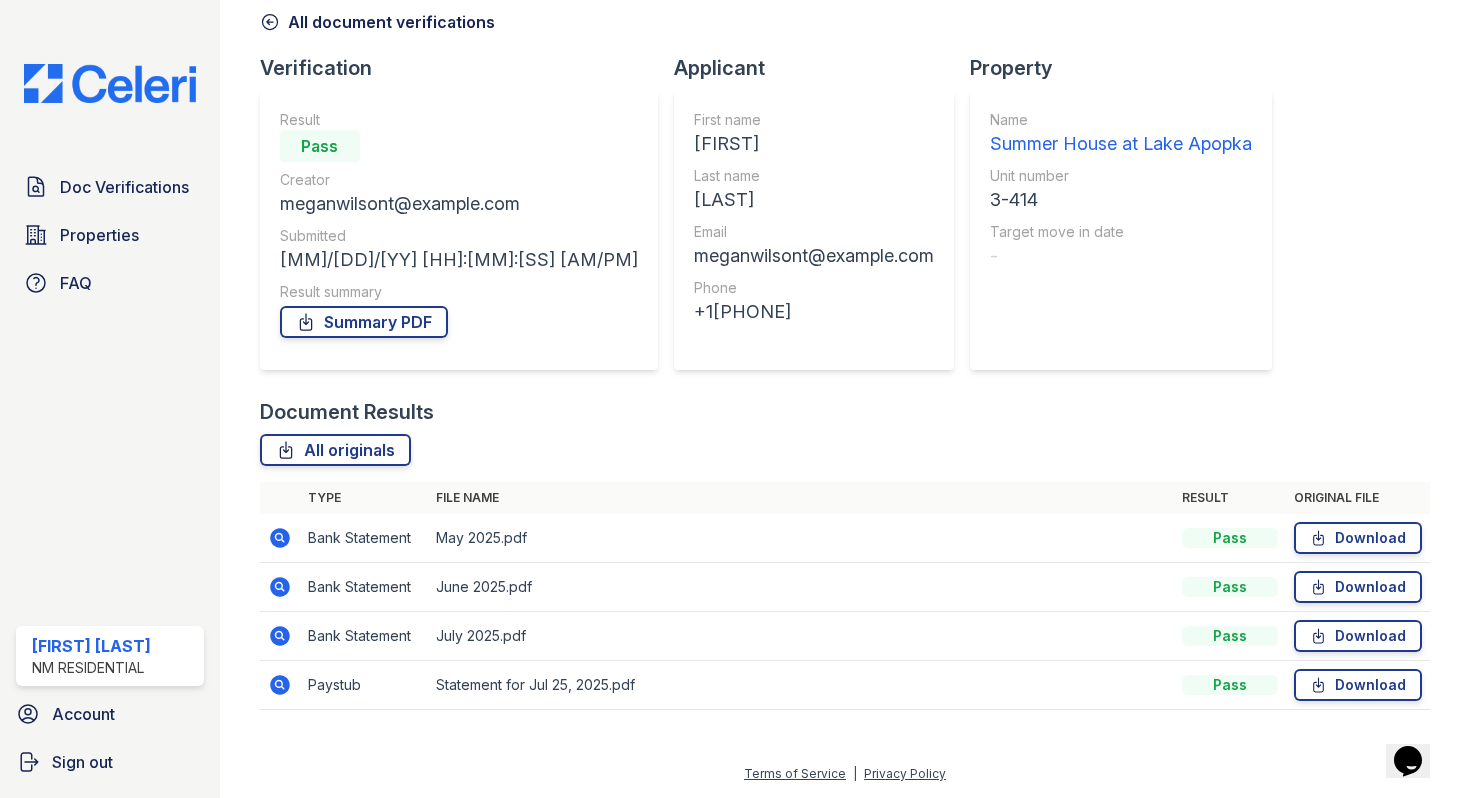 click 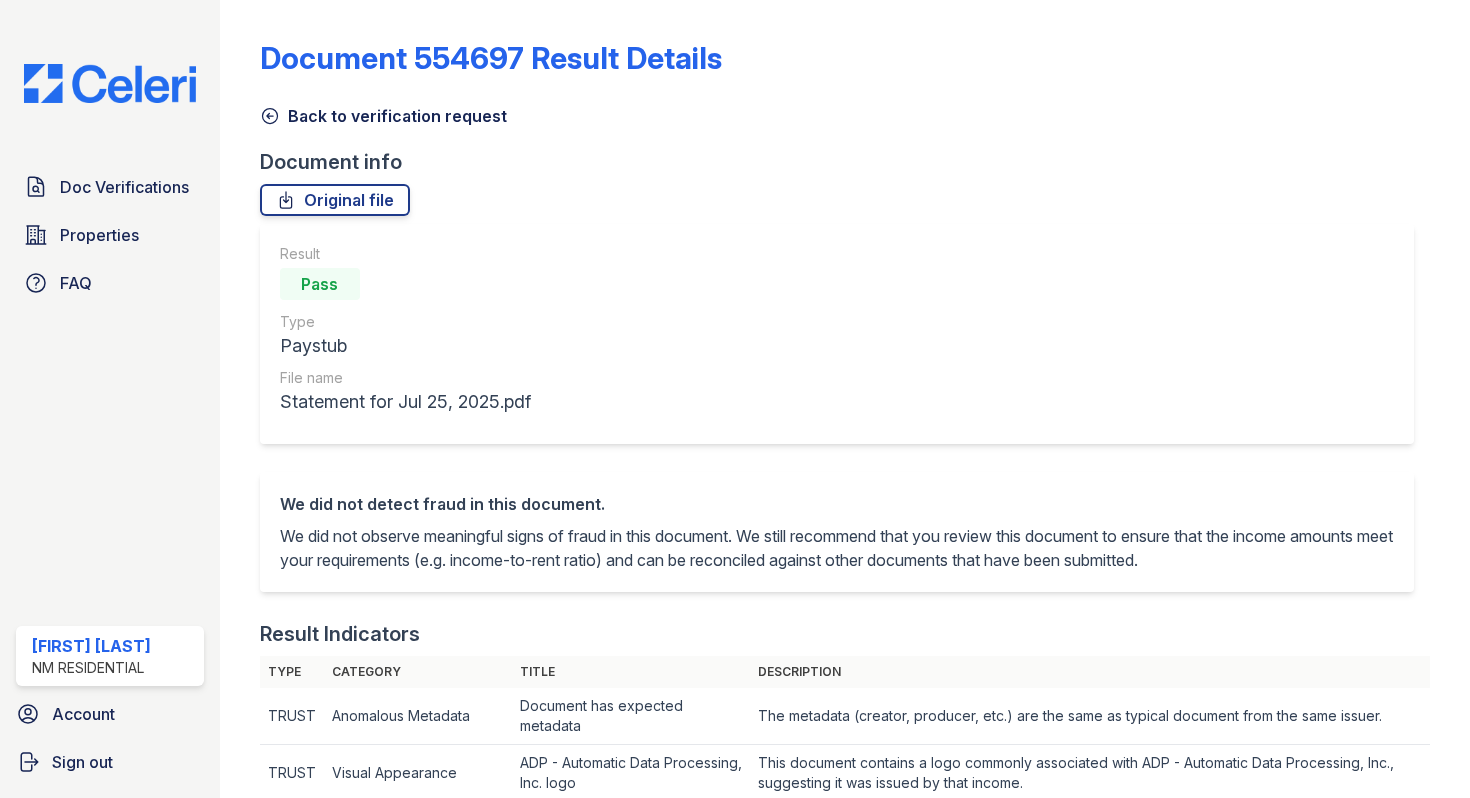 scroll, scrollTop: 0, scrollLeft: 0, axis: both 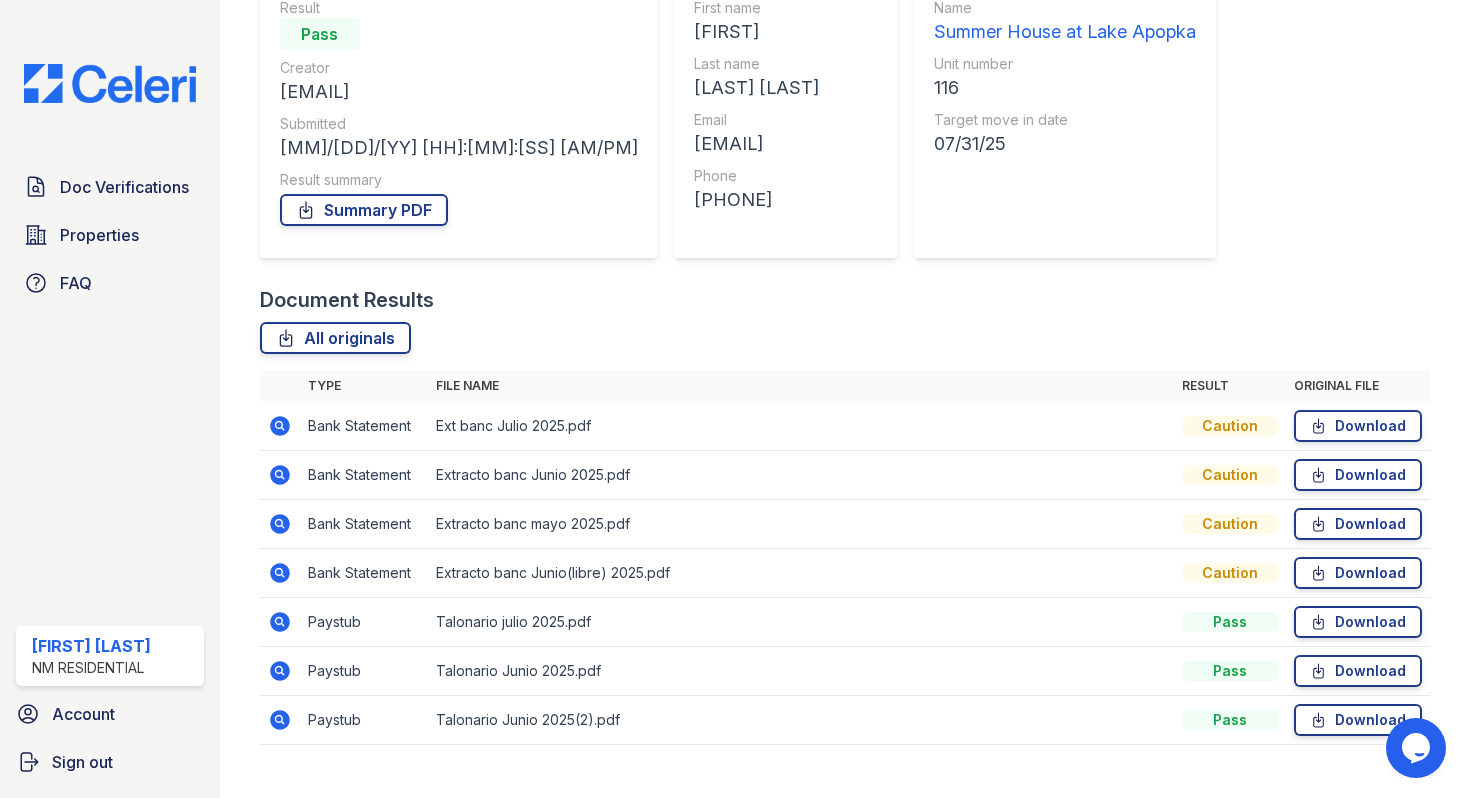 click 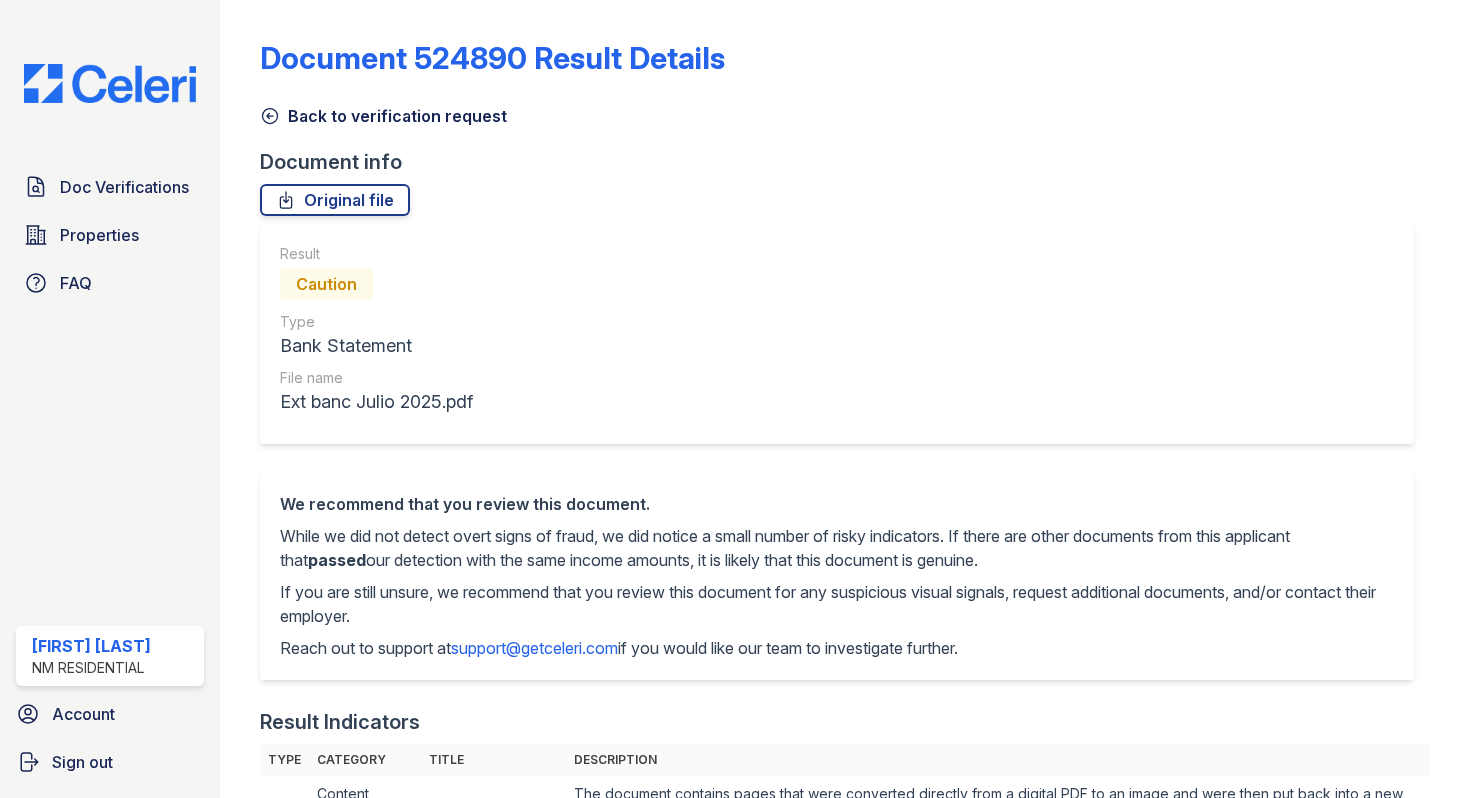 scroll, scrollTop: 0, scrollLeft: 0, axis: both 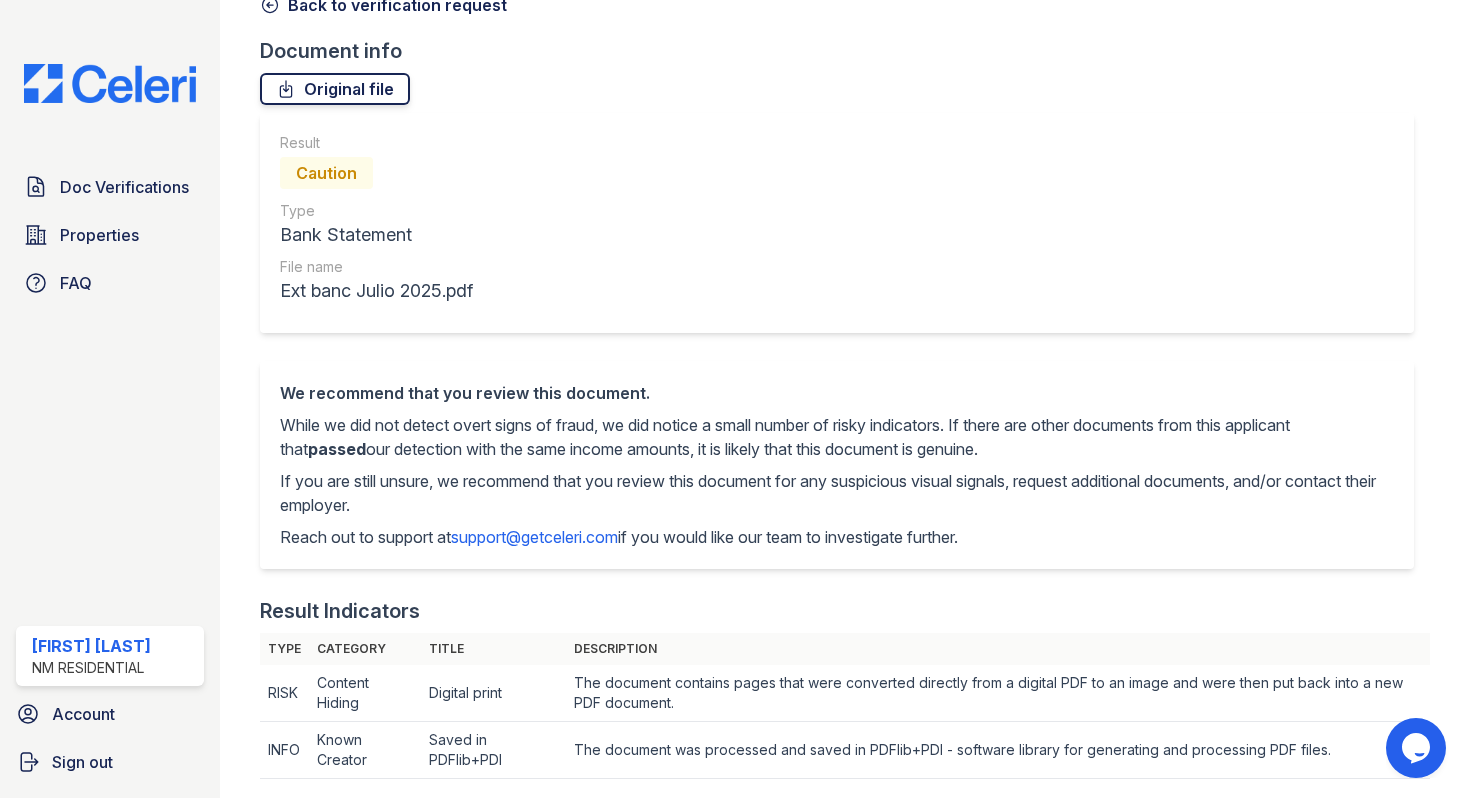 click on "Original file" at bounding box center (335, 89) 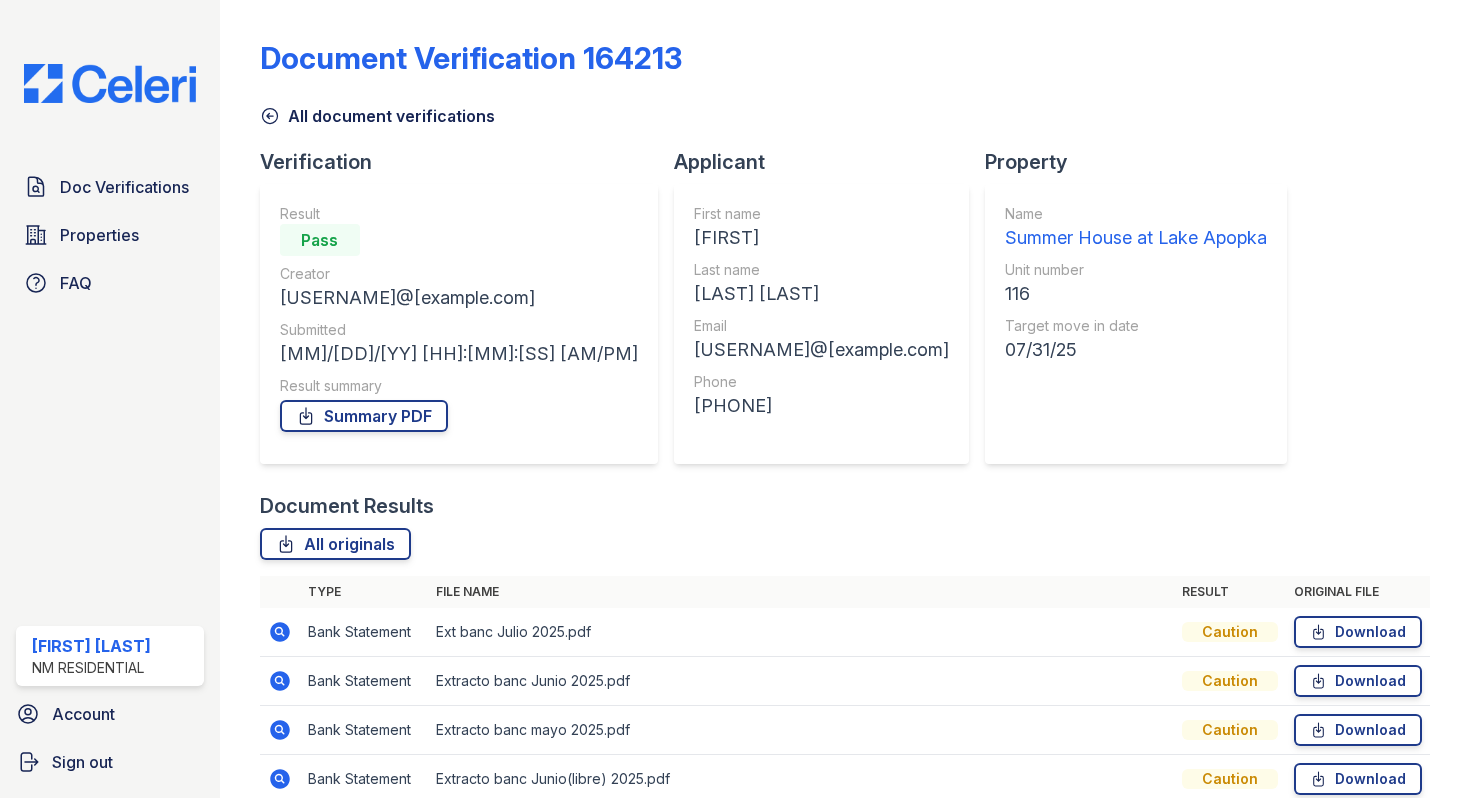 scroll, scrollTop: 0, scrollLeft: 0, axis: both 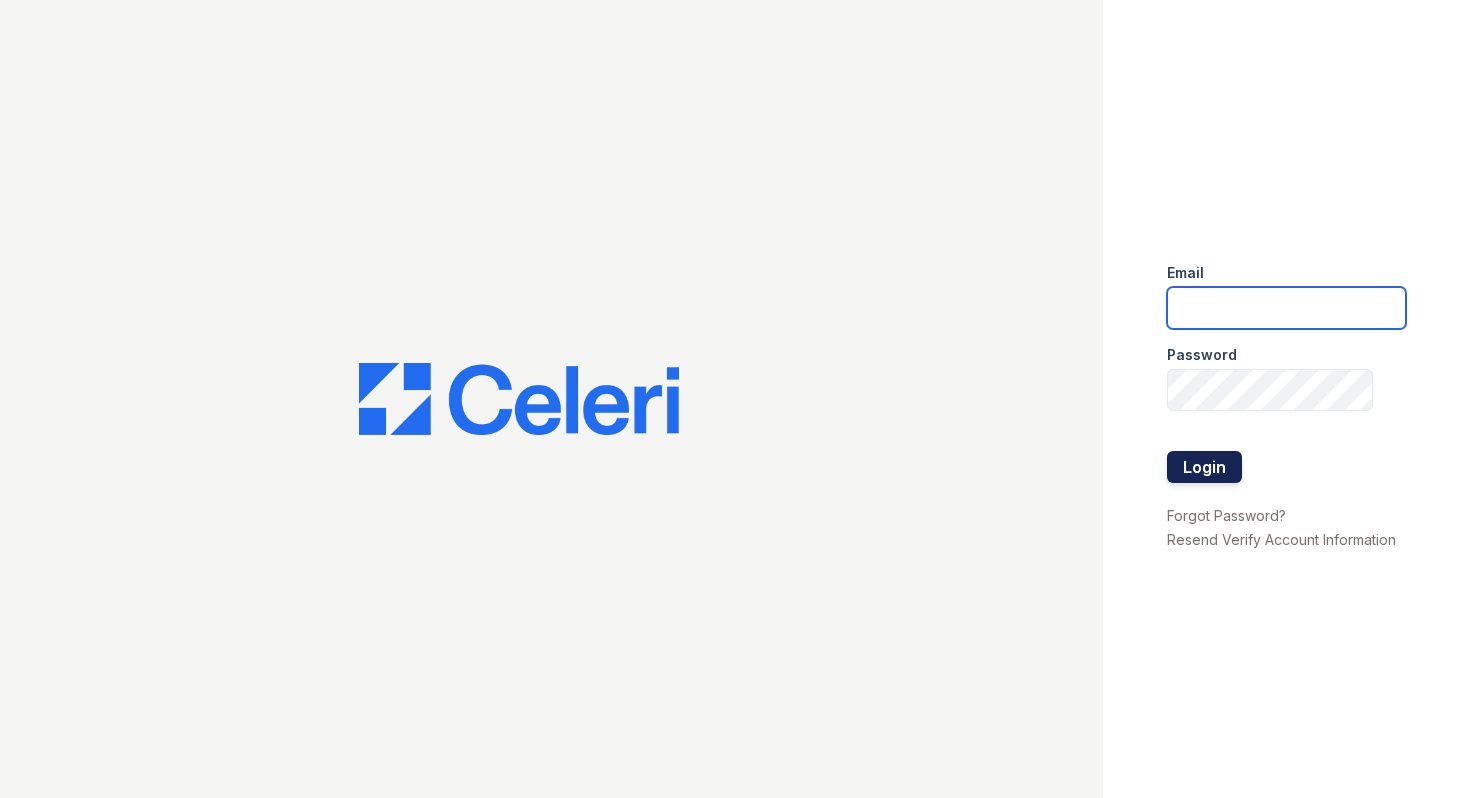 type on "[USERNAME]@example.com" 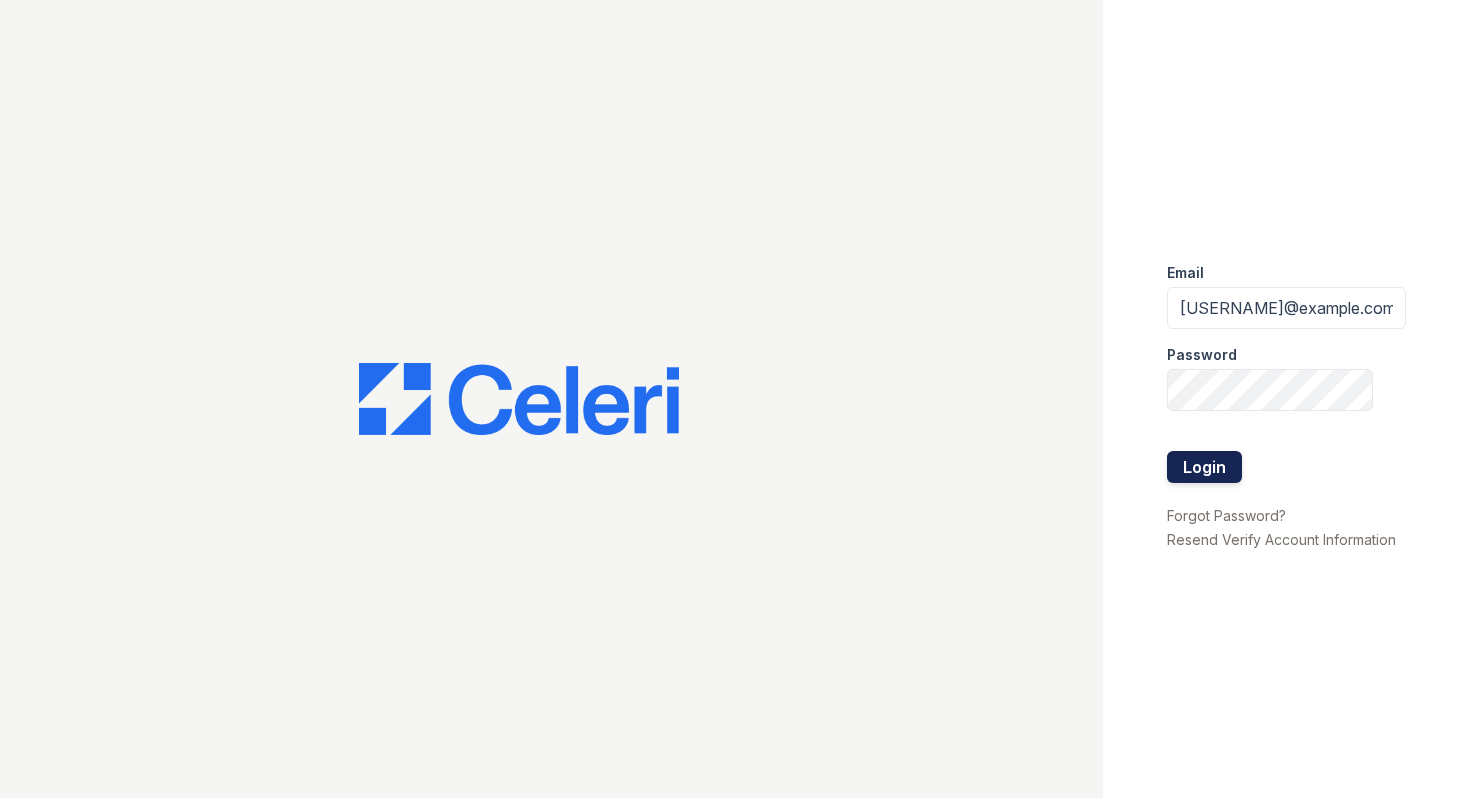 click on "Login" at bounding box center (1204, 467) 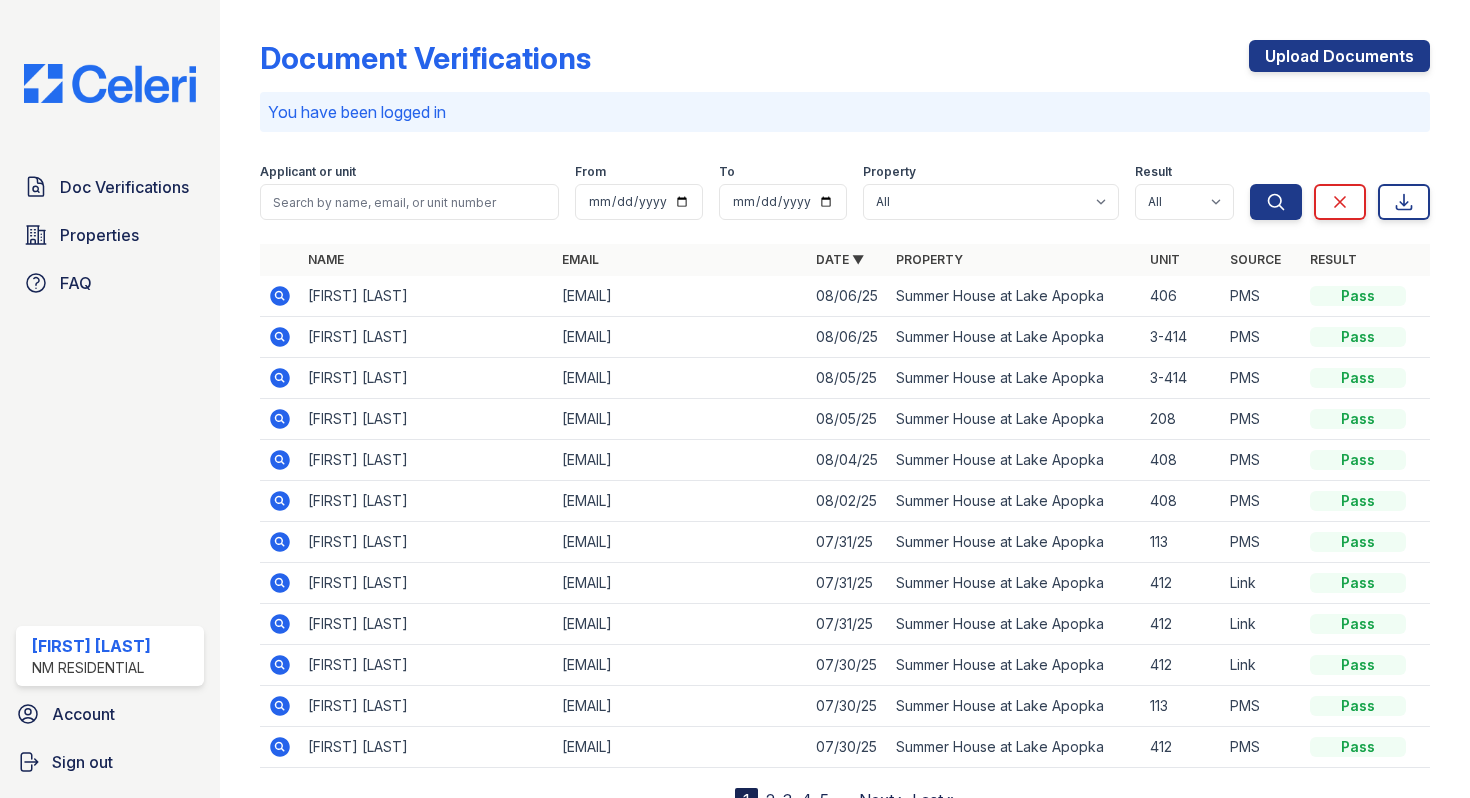 scroll, scrollTop: 0, scrollLeft: 0, axis: both 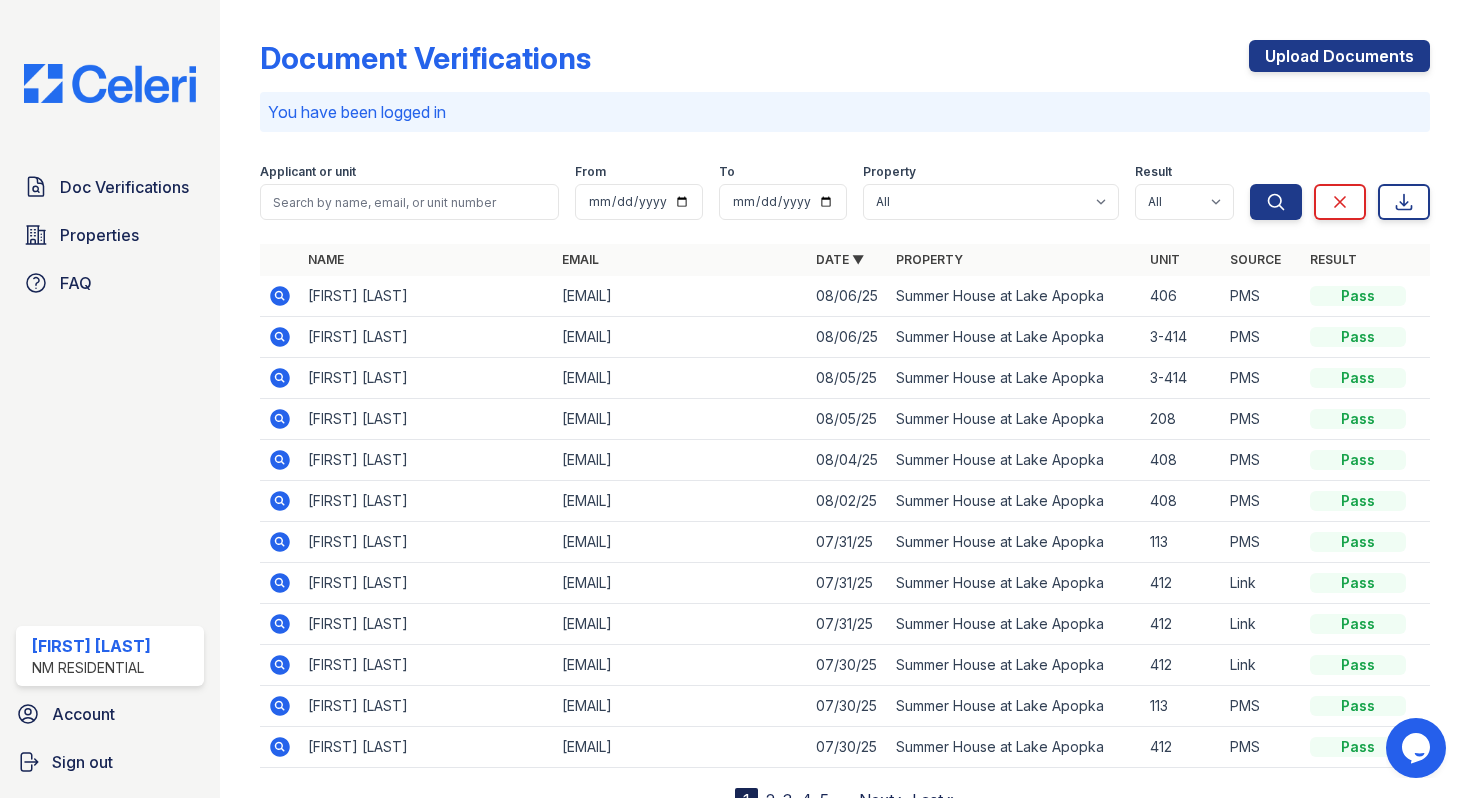click 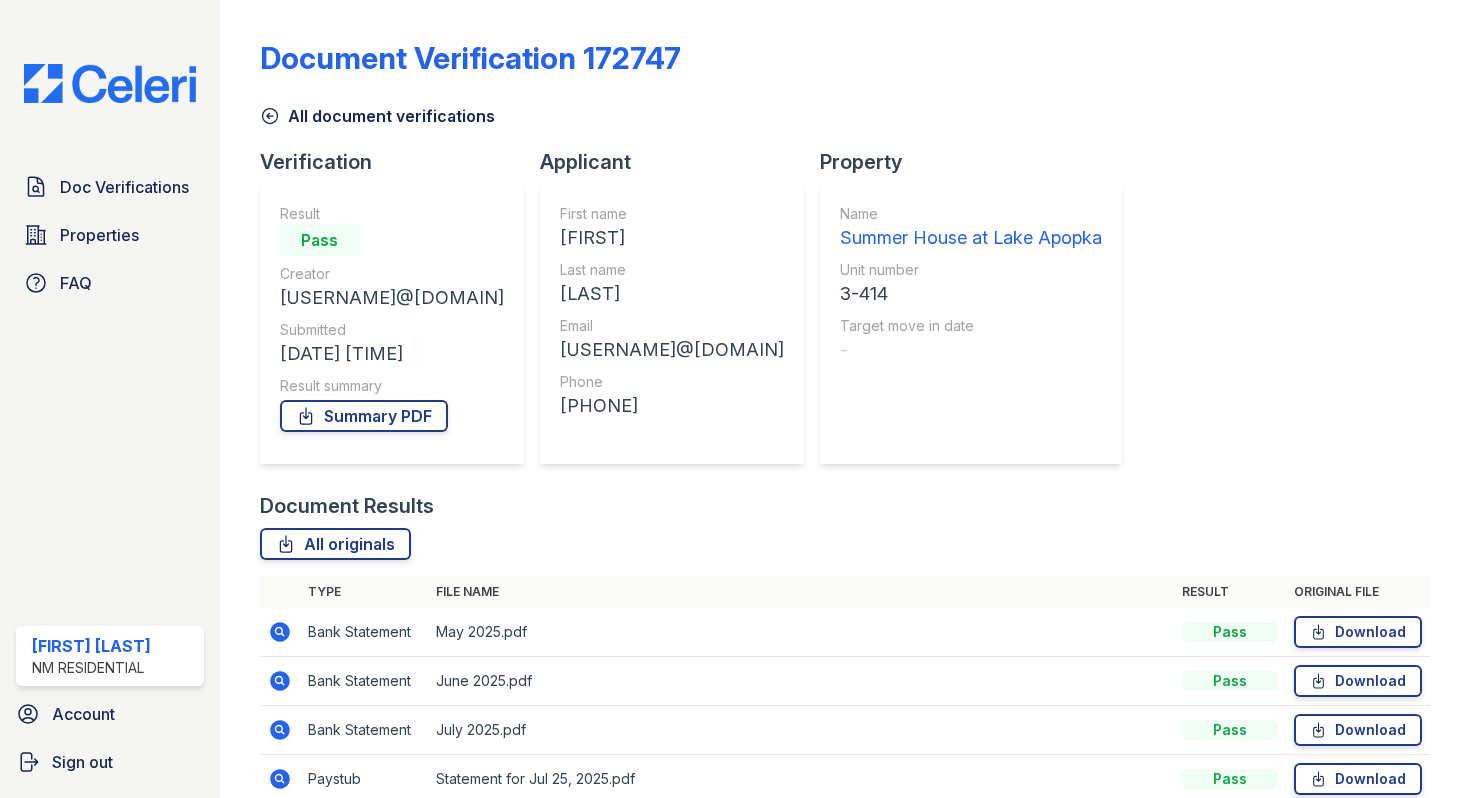 scroll, scrollTop: 0, scrollLeft: 0, axis: both 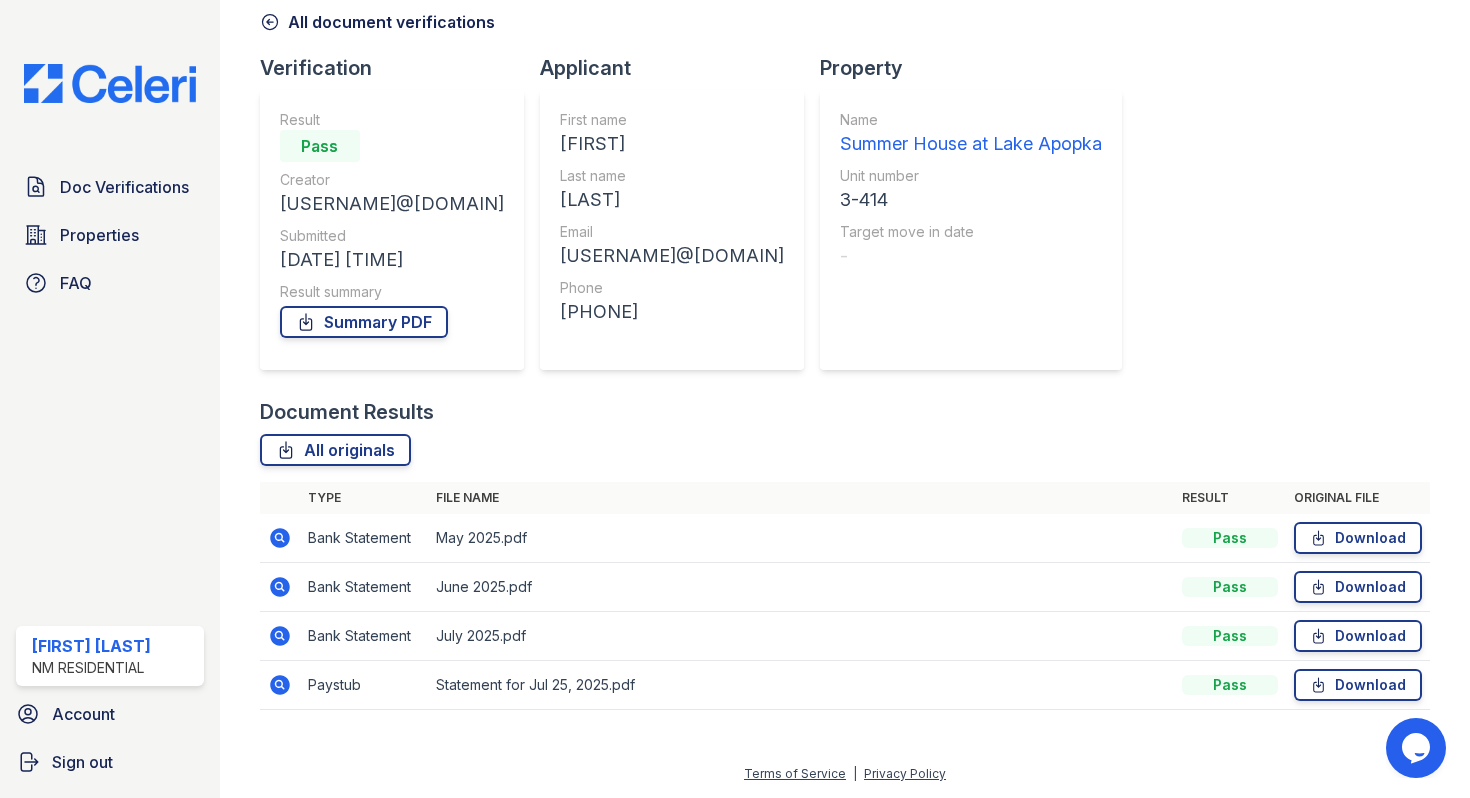 click 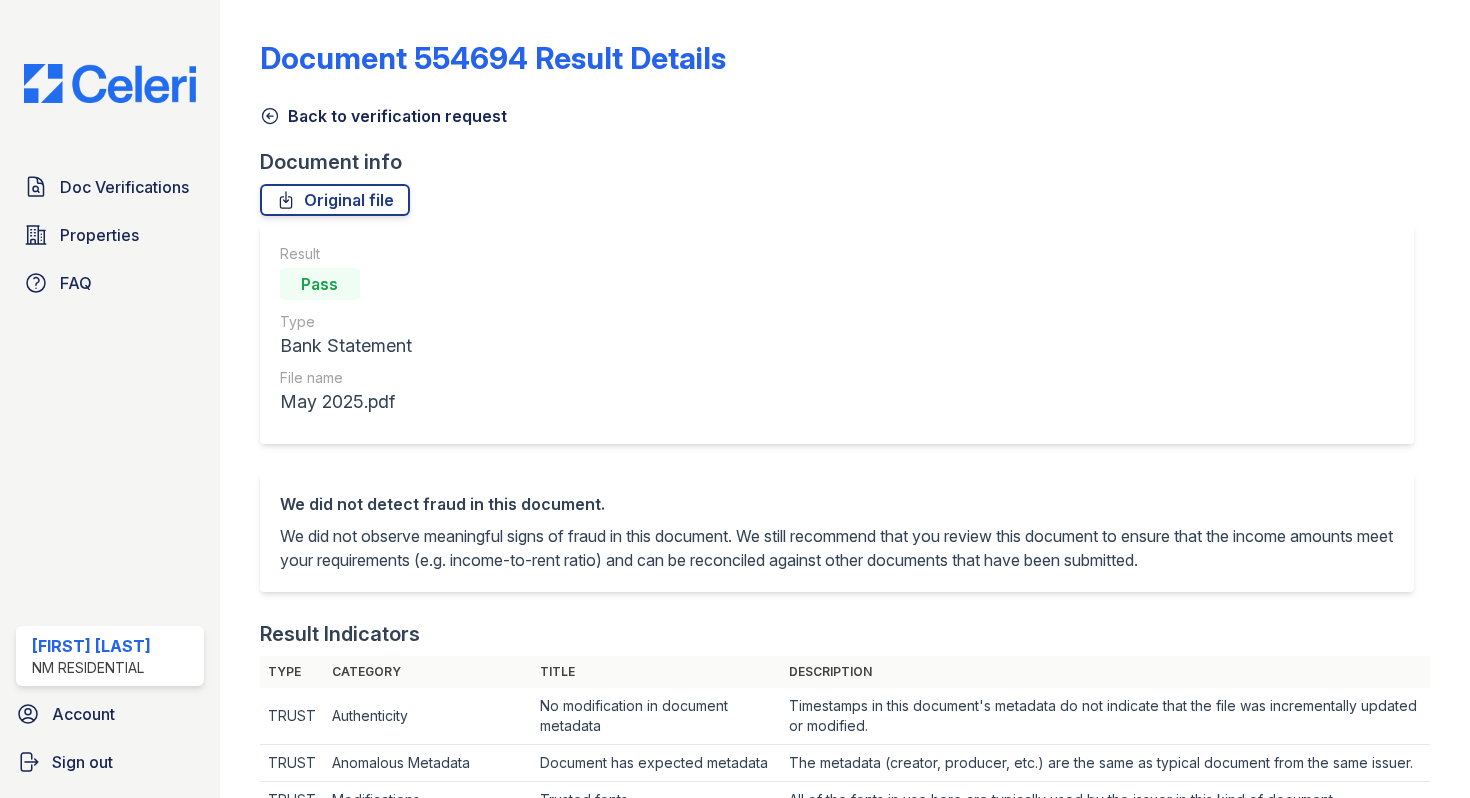 scroll, scrollTop: 0, scrollLeft: 0, axis: both 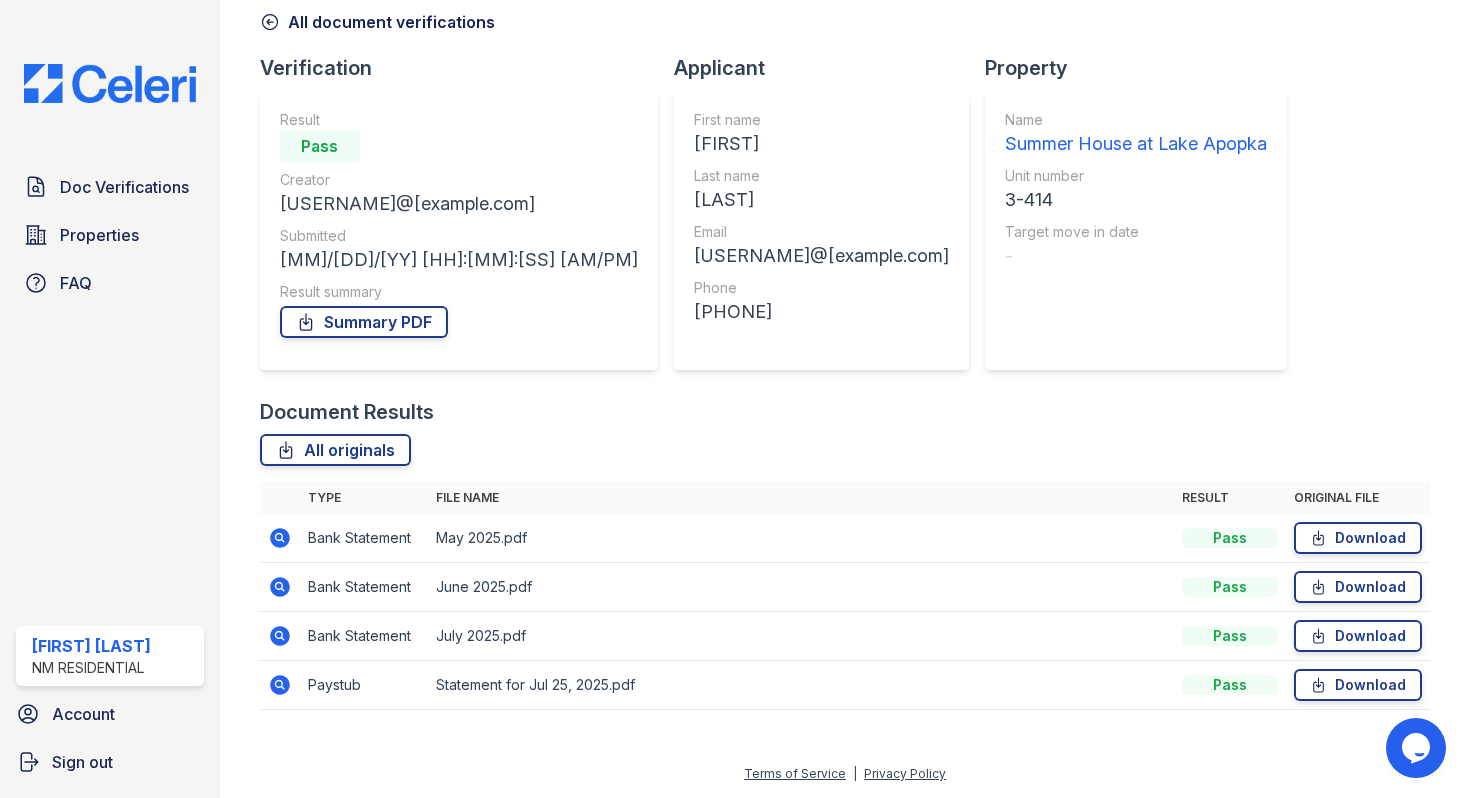 click 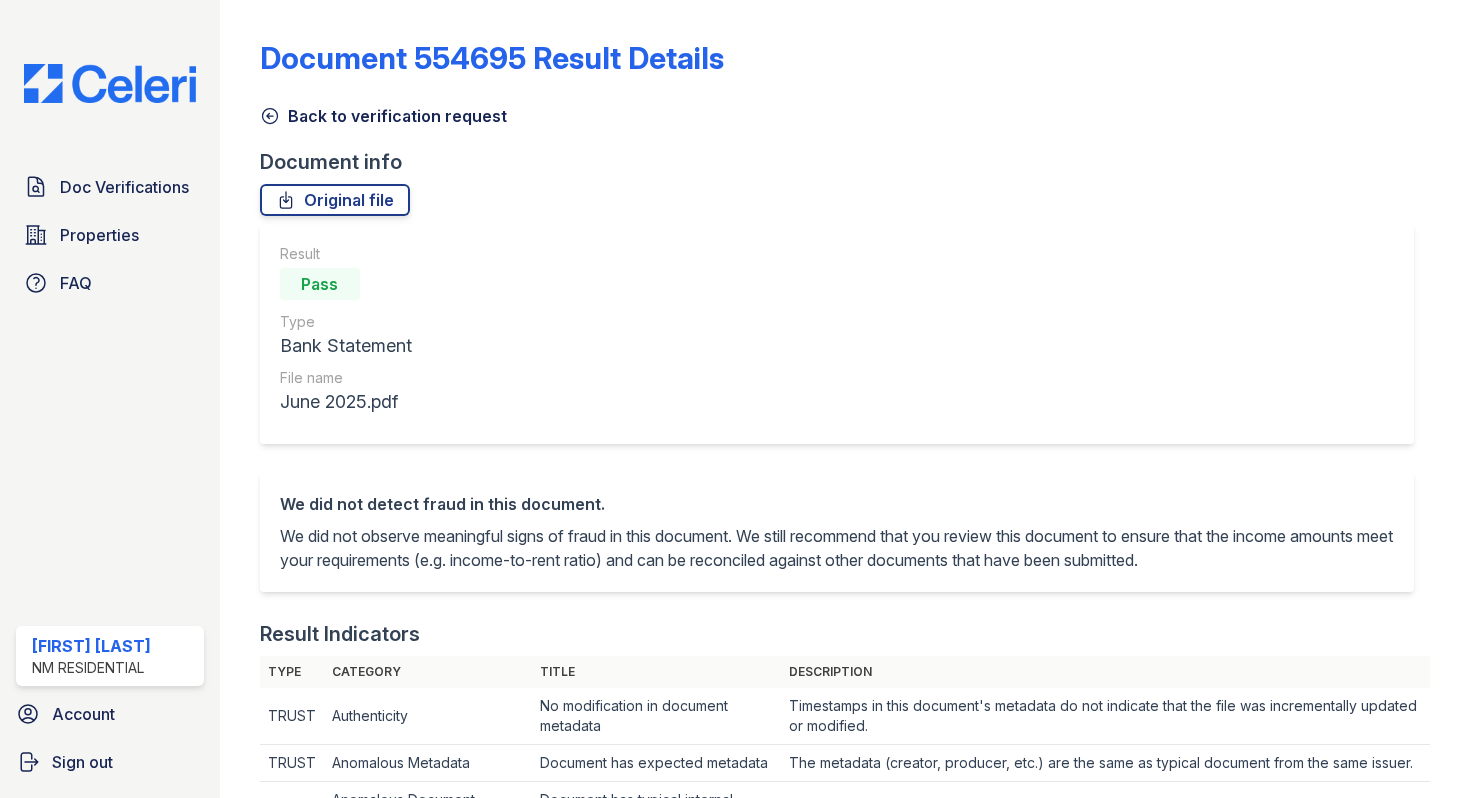 scroll, scrollTop: 0, scrollLeft: 0, axis: both 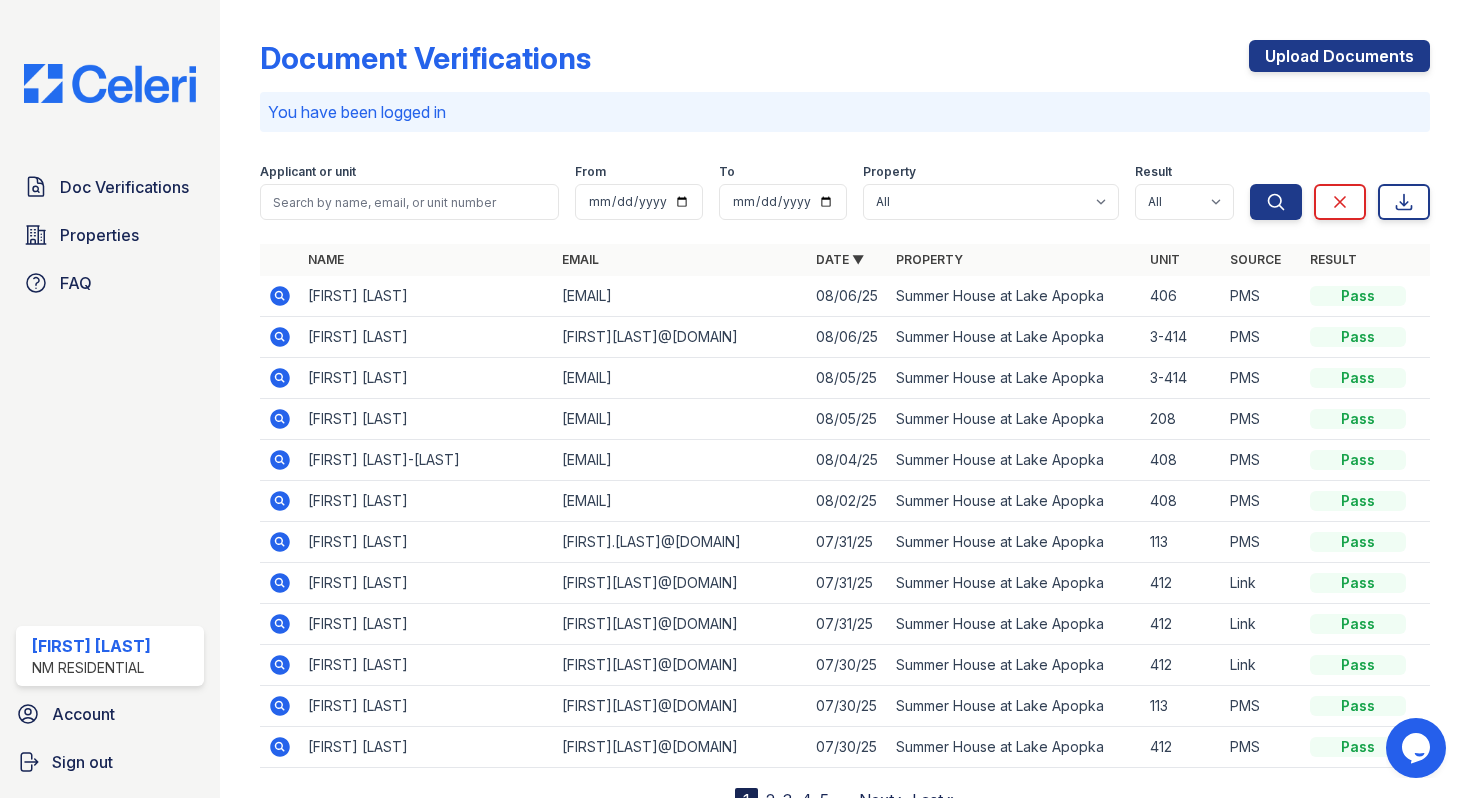 click 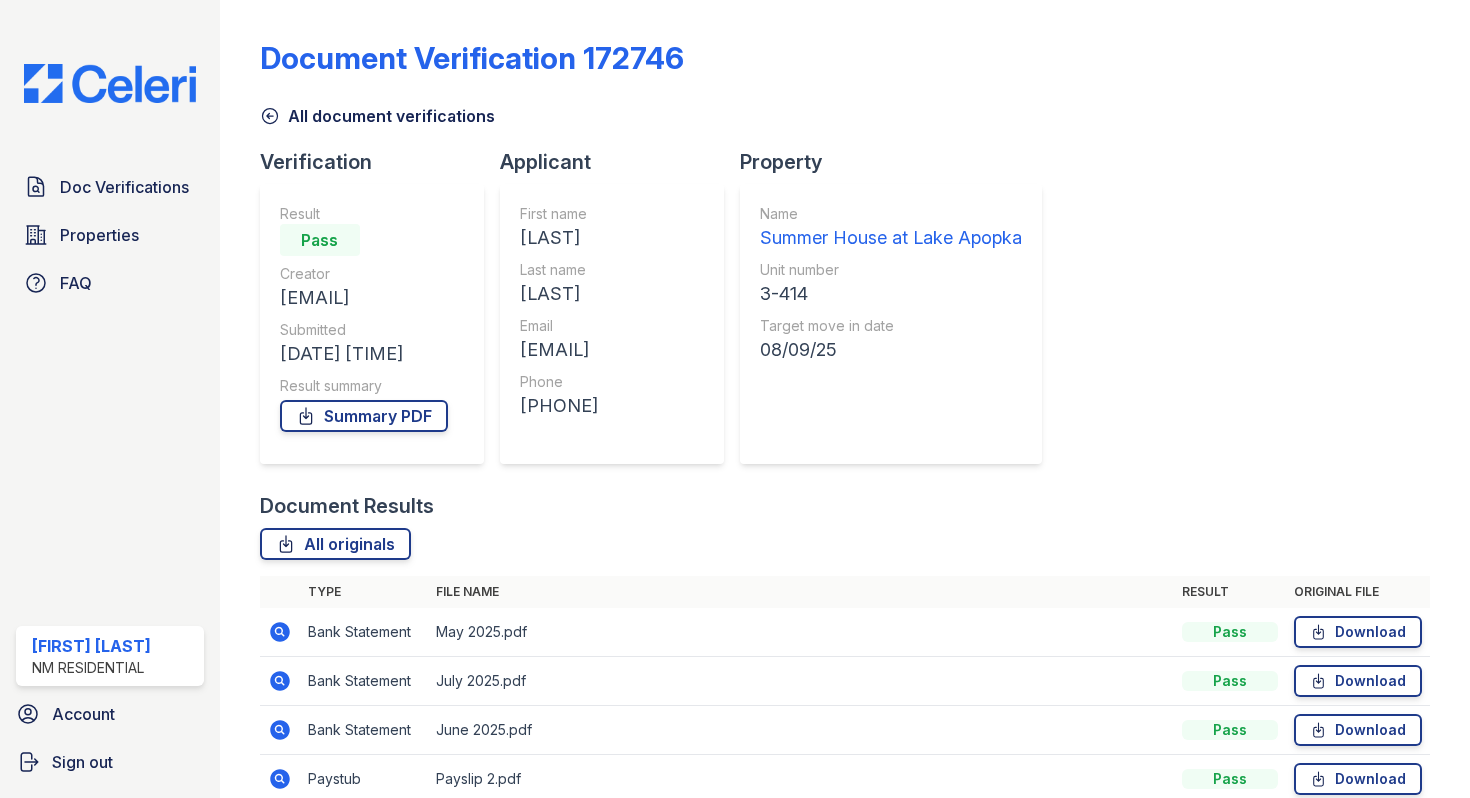 scroll, scrollTop: 0, scrollLeft: 0, axis: both 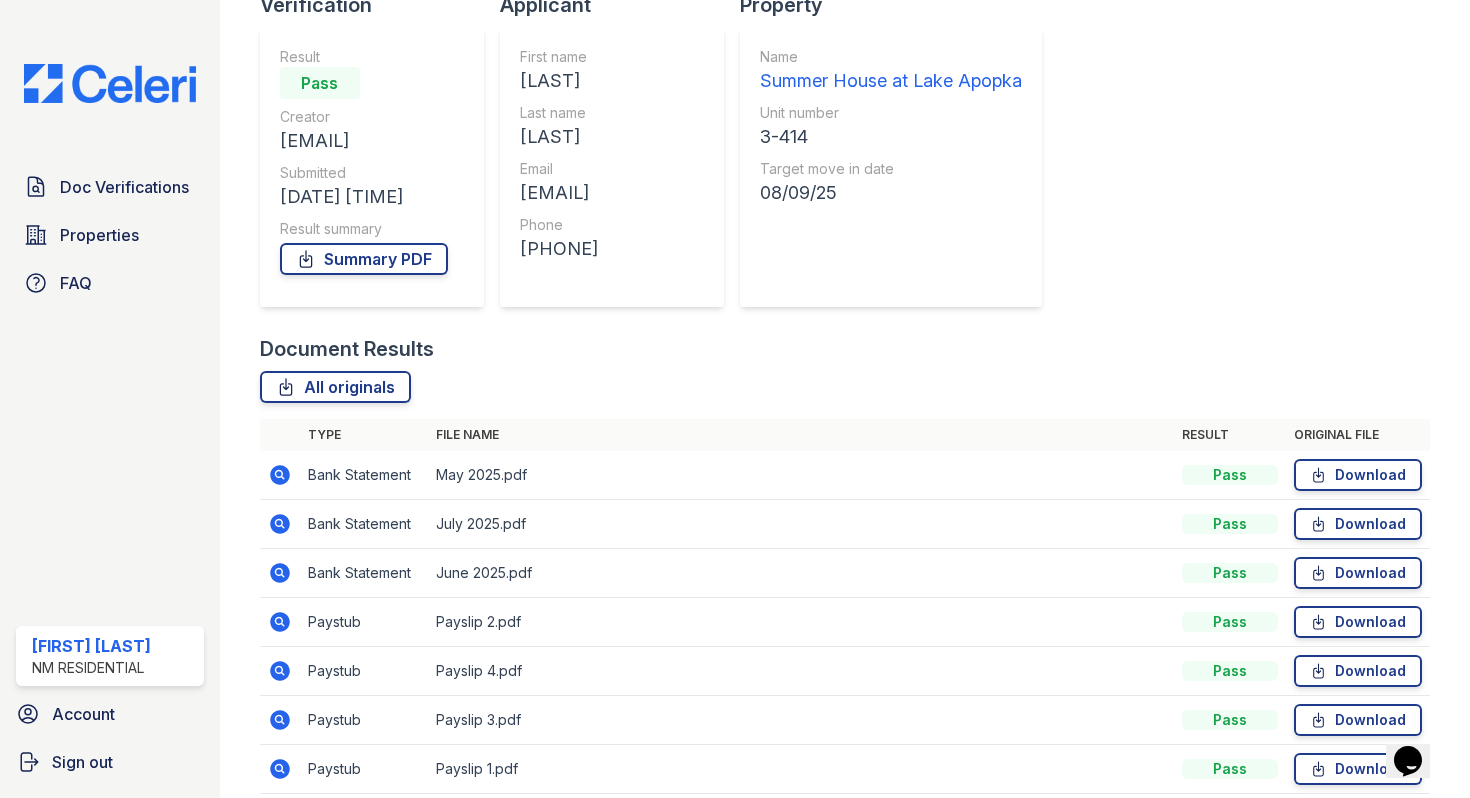click 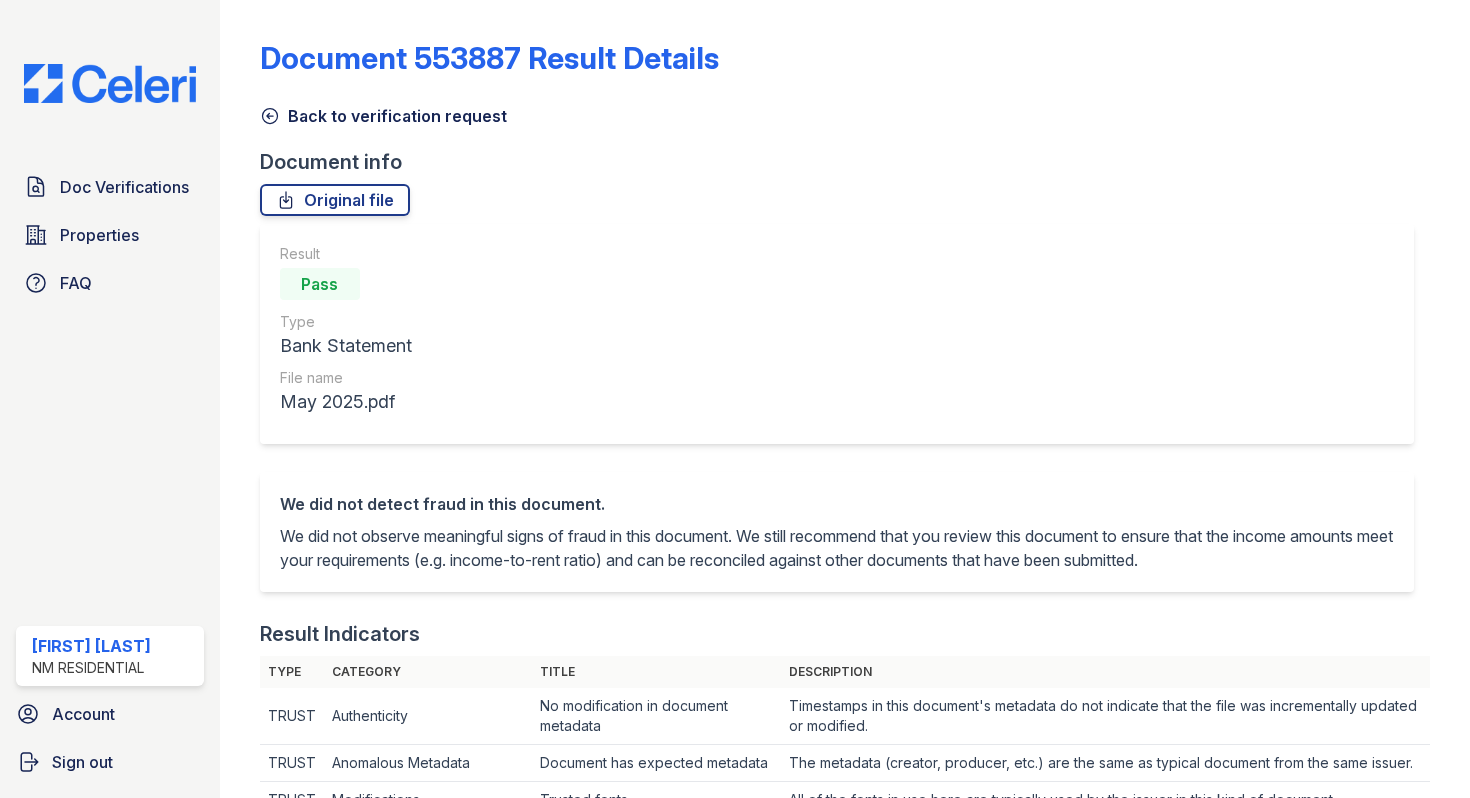 scroll, scrollTop: 0, scrollLeft: 0, axis: both 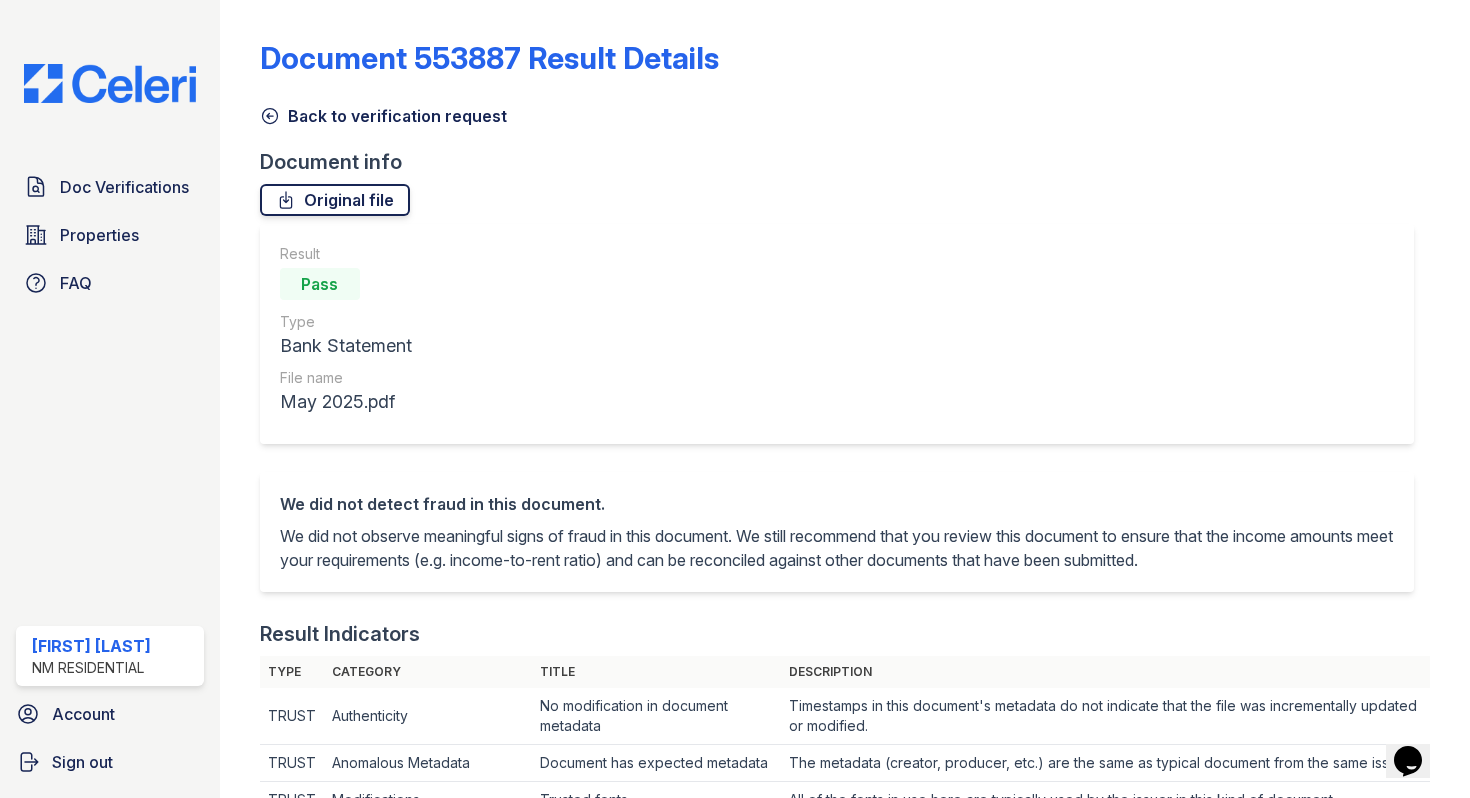 click on "Original file" at bounding box center [335, 200] 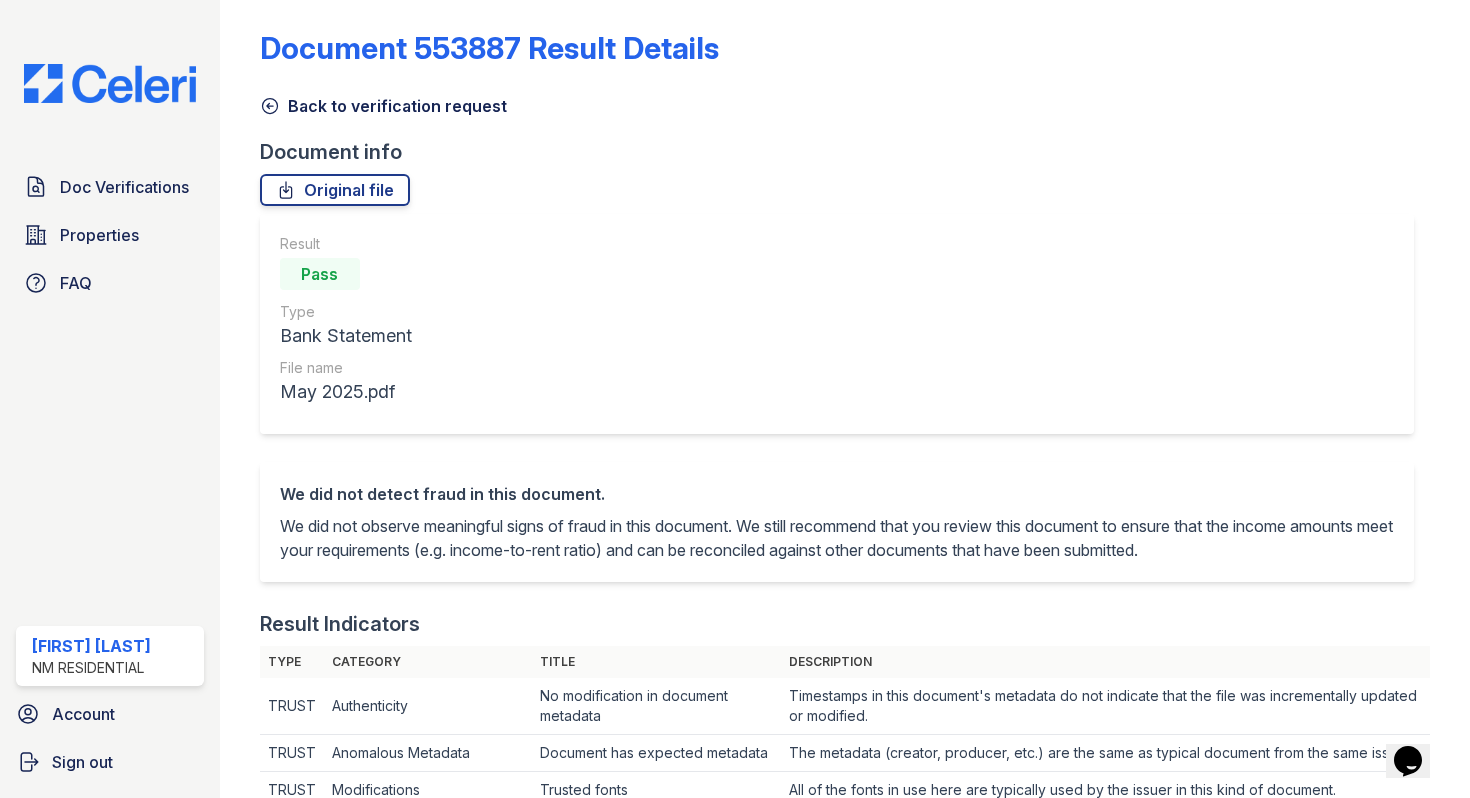 scroll, scrollTop: 0, scrollLeft: 0, axis: both 